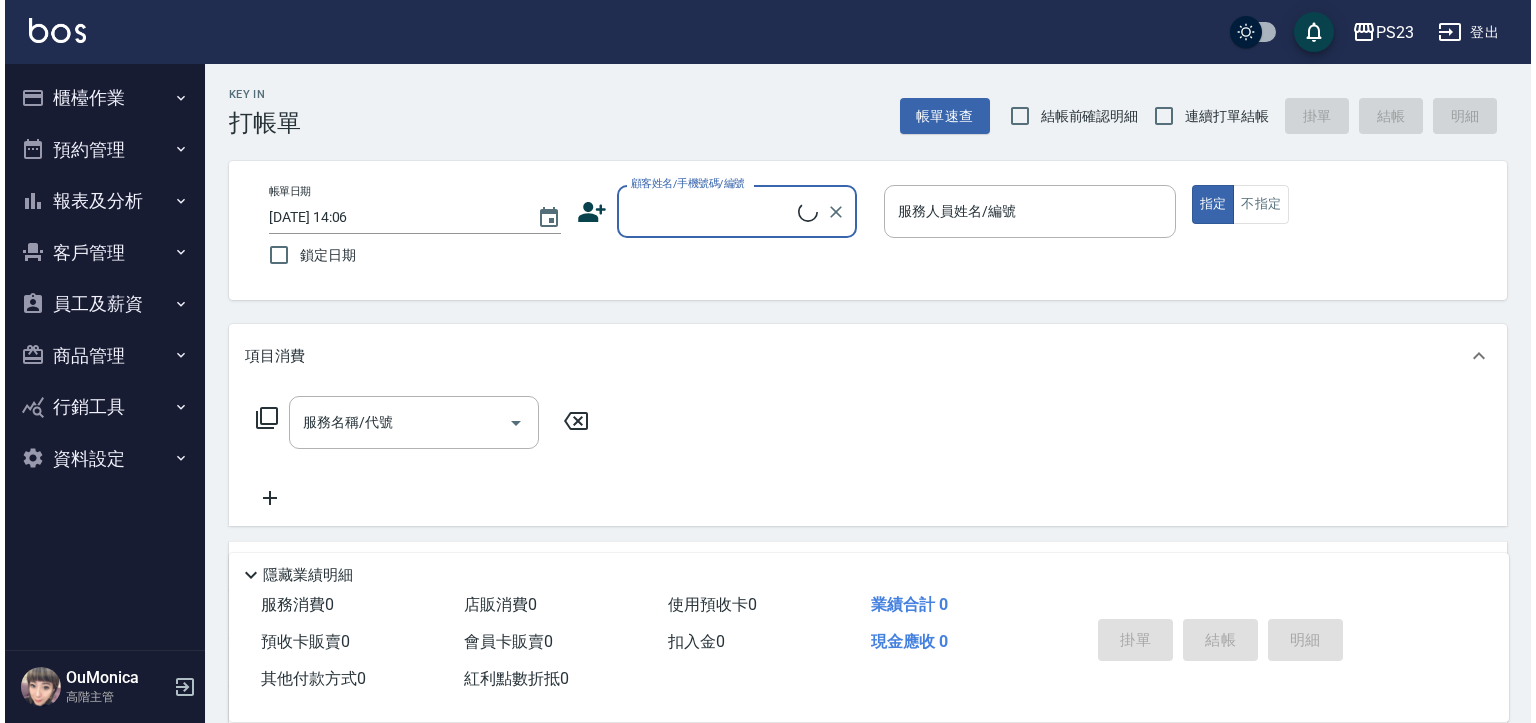 scroll, scrollTop: 0, scrollLeft: 0, axis: both 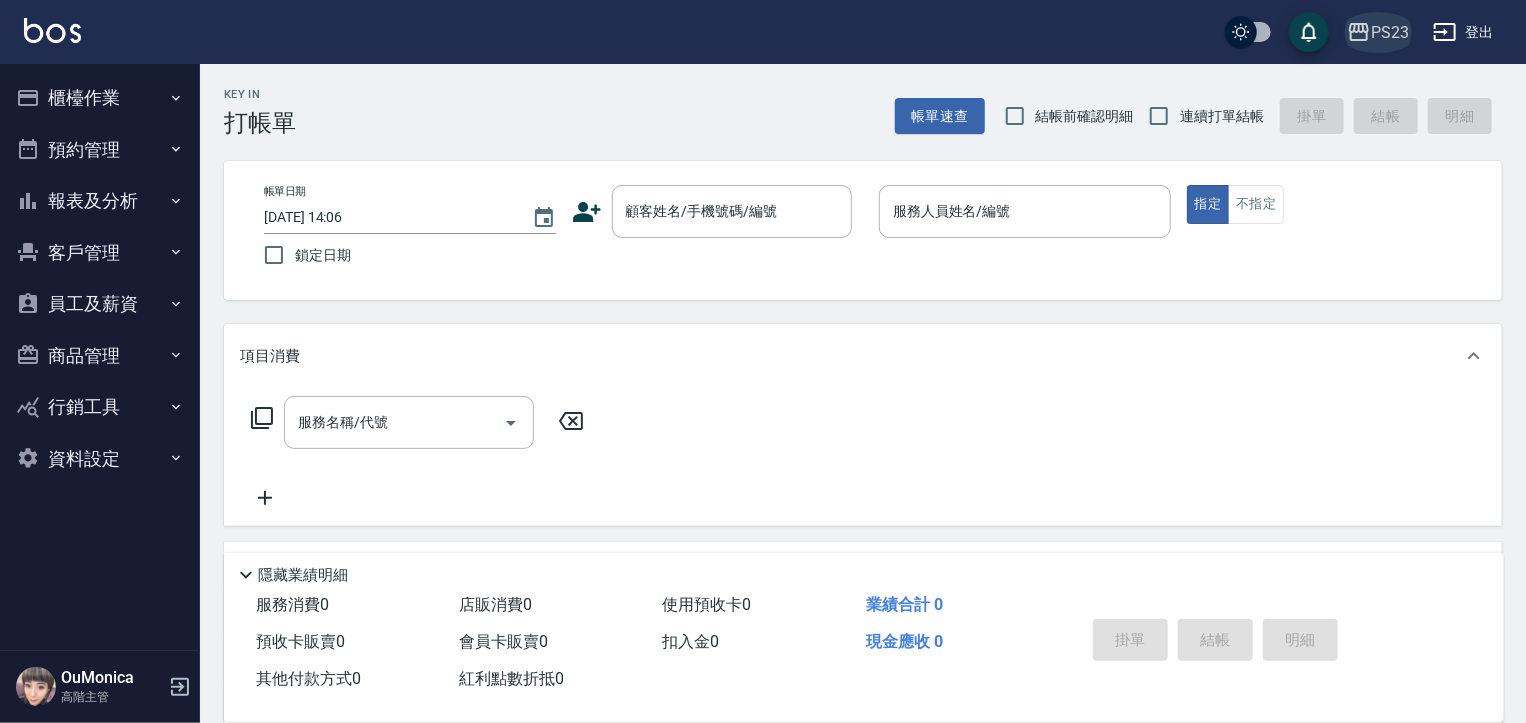click on "PS23" at bounding box center (1390, 32) 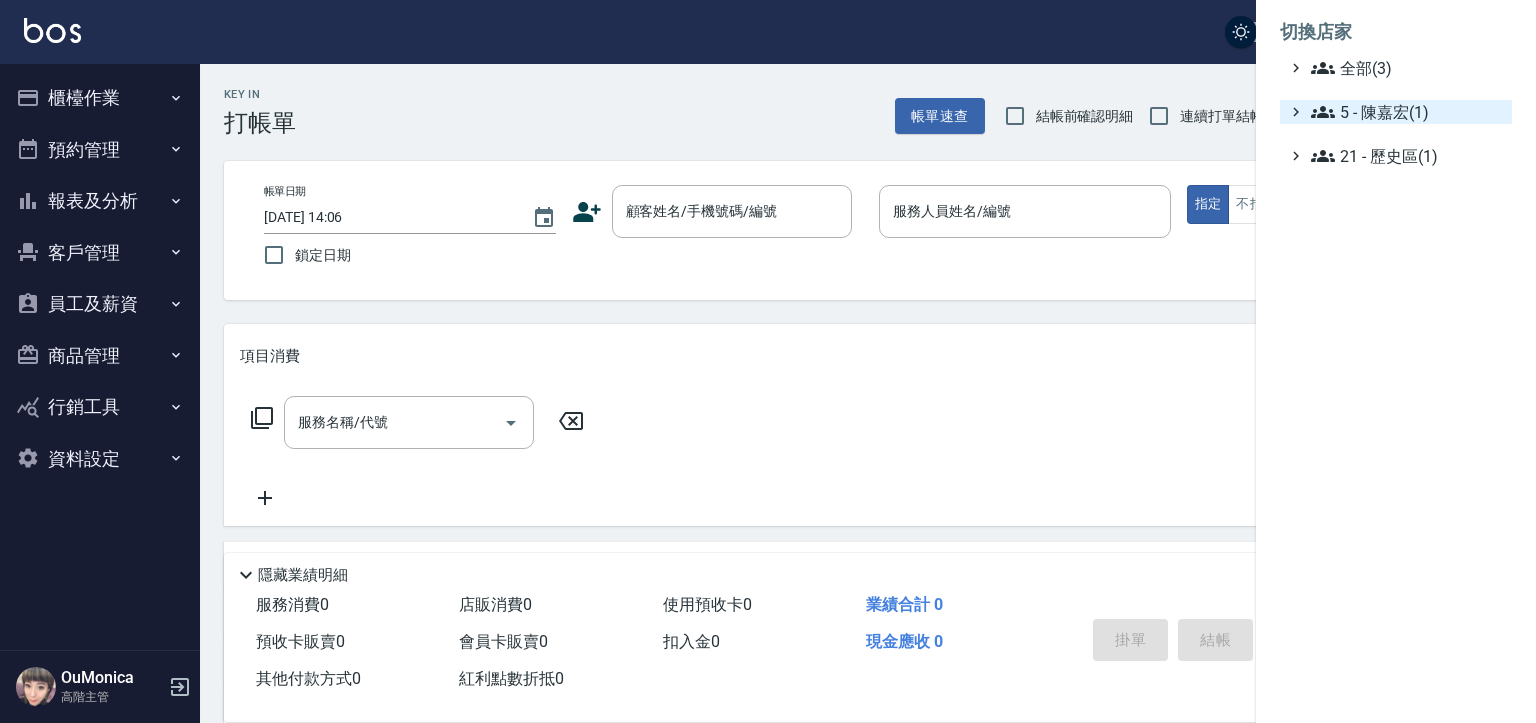 click on "5 - 陳嘉宏(1)" at bounding box center (1407, 112) 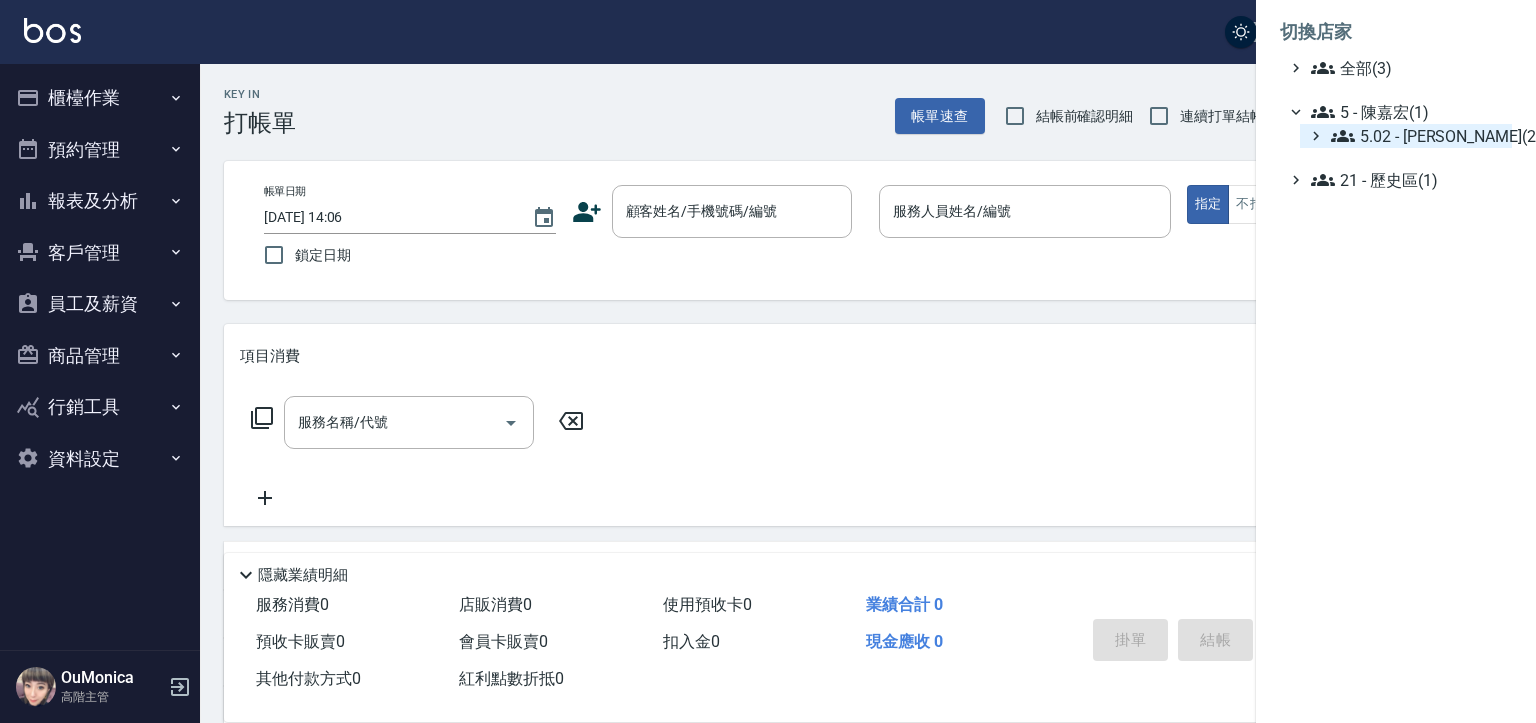 click on "5.02 - 歐芷辰(2)" at bounding box center (1417, 136) 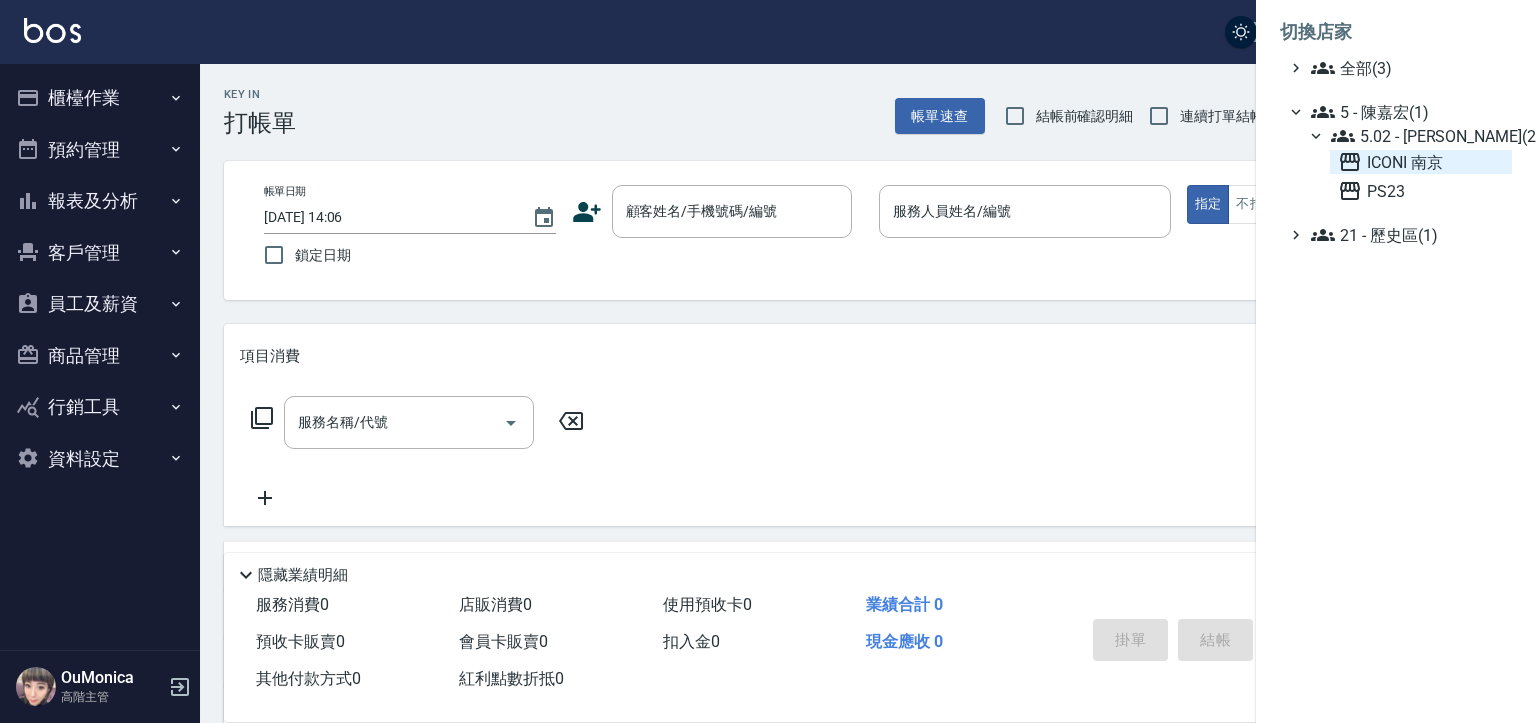 click on "ICONI 南京" at bounding box center [1421, 162] 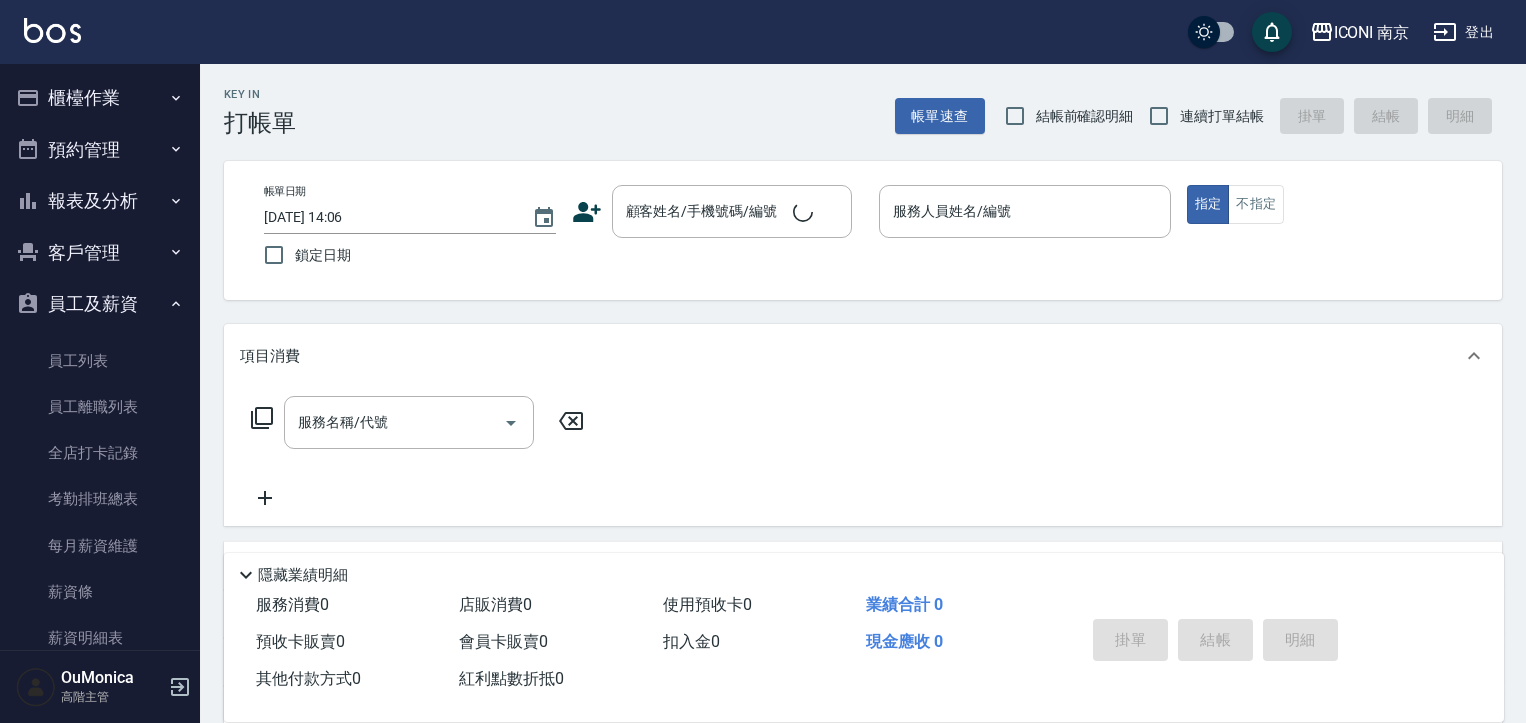 scroll, scrollTop: 0, scrollLeft: 0, axis: both 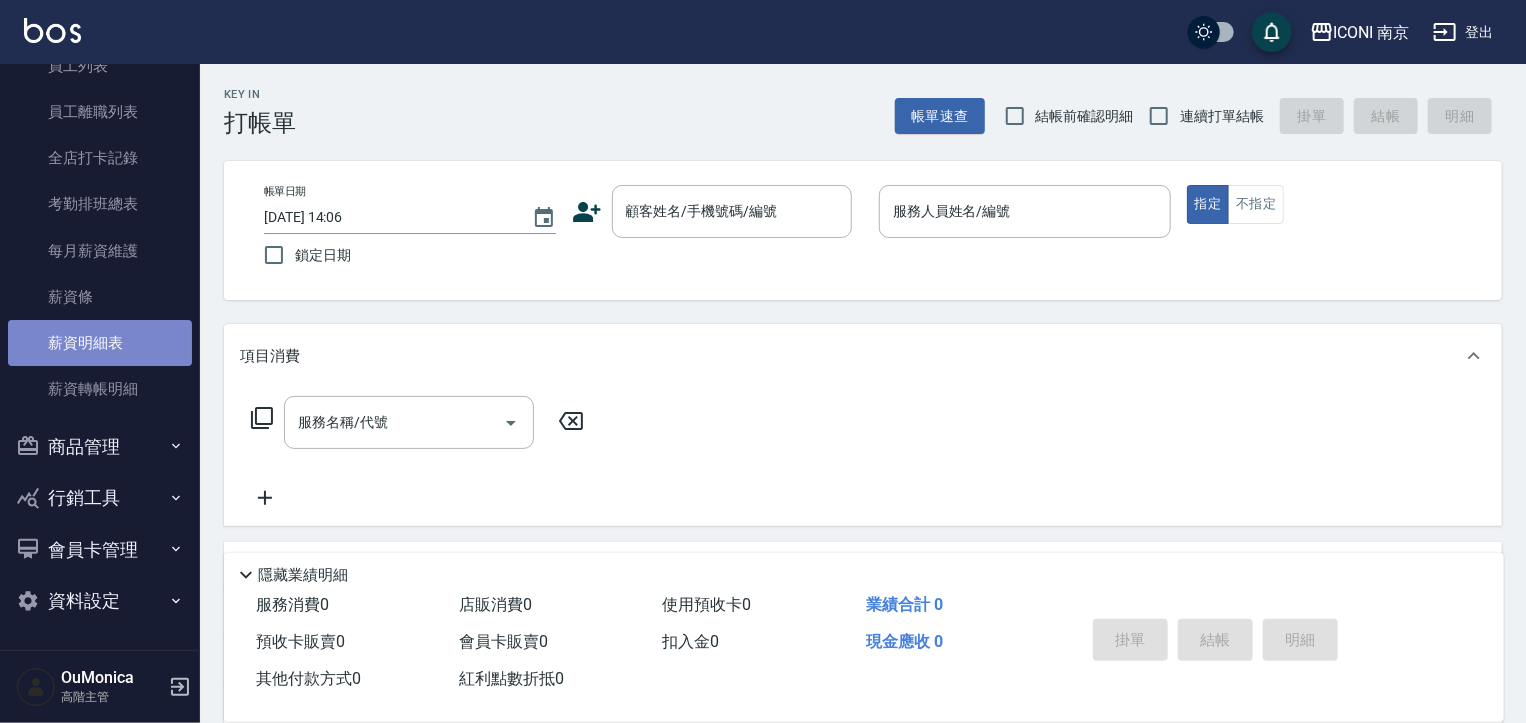 click on "薪資明細表" at bounding box center [100, 343] 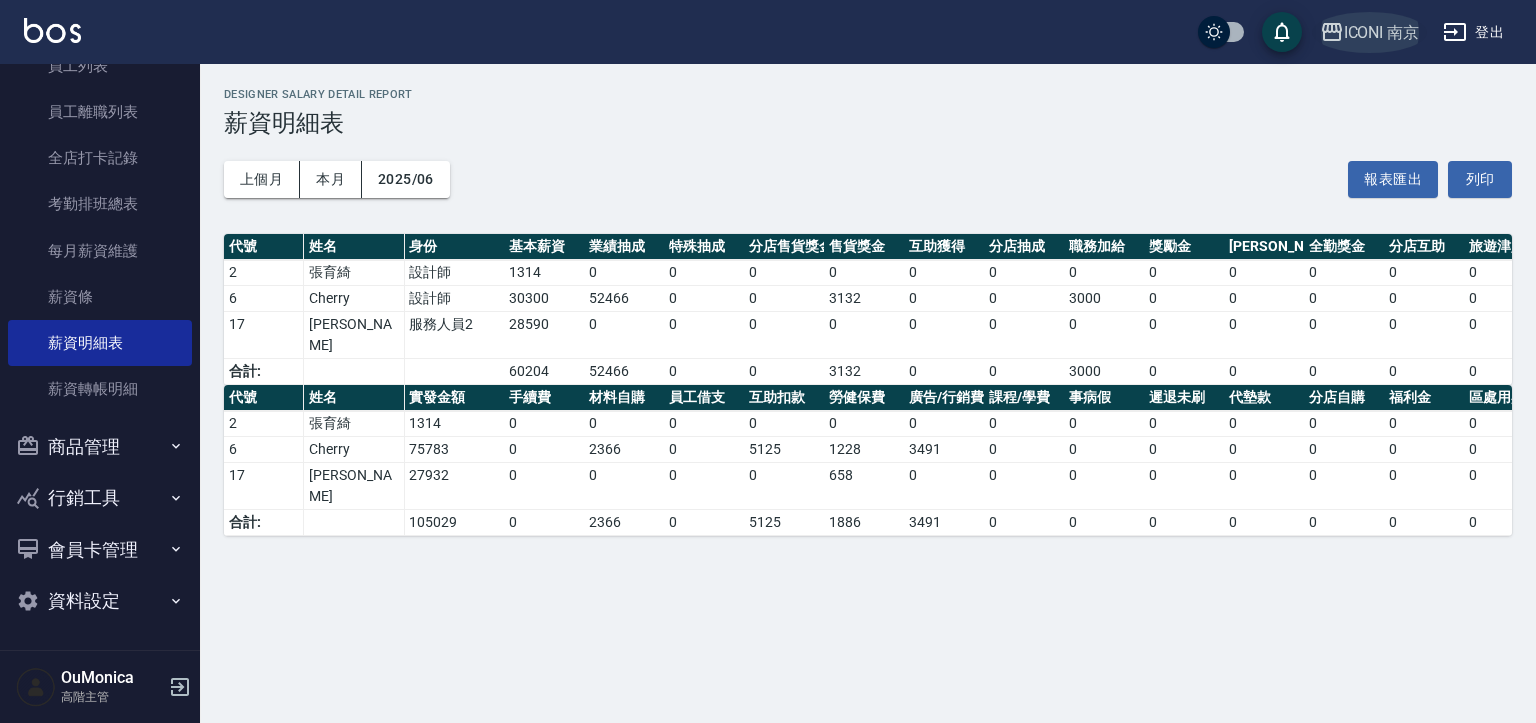 click 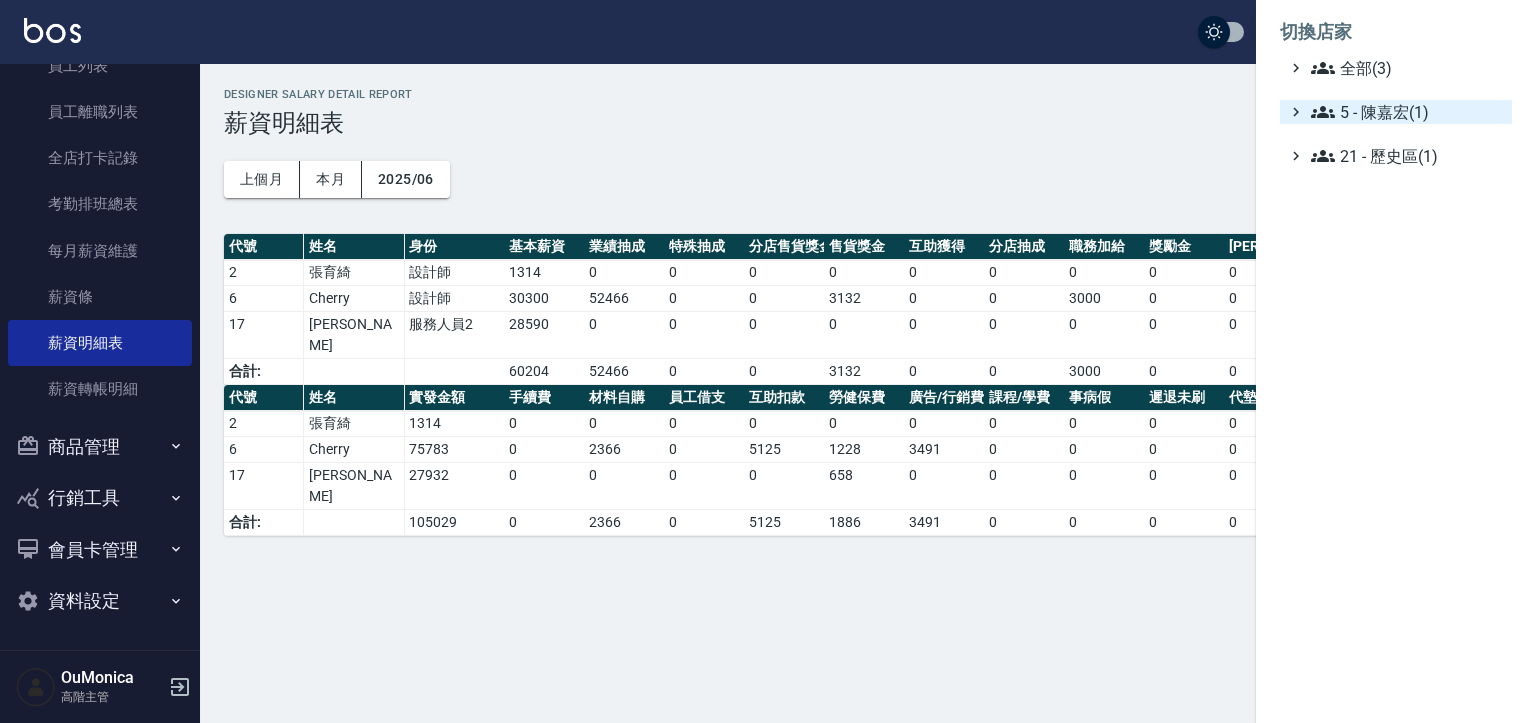 click on "5 - 陳嘉宏(1)" at bounding box center [1407, 112] 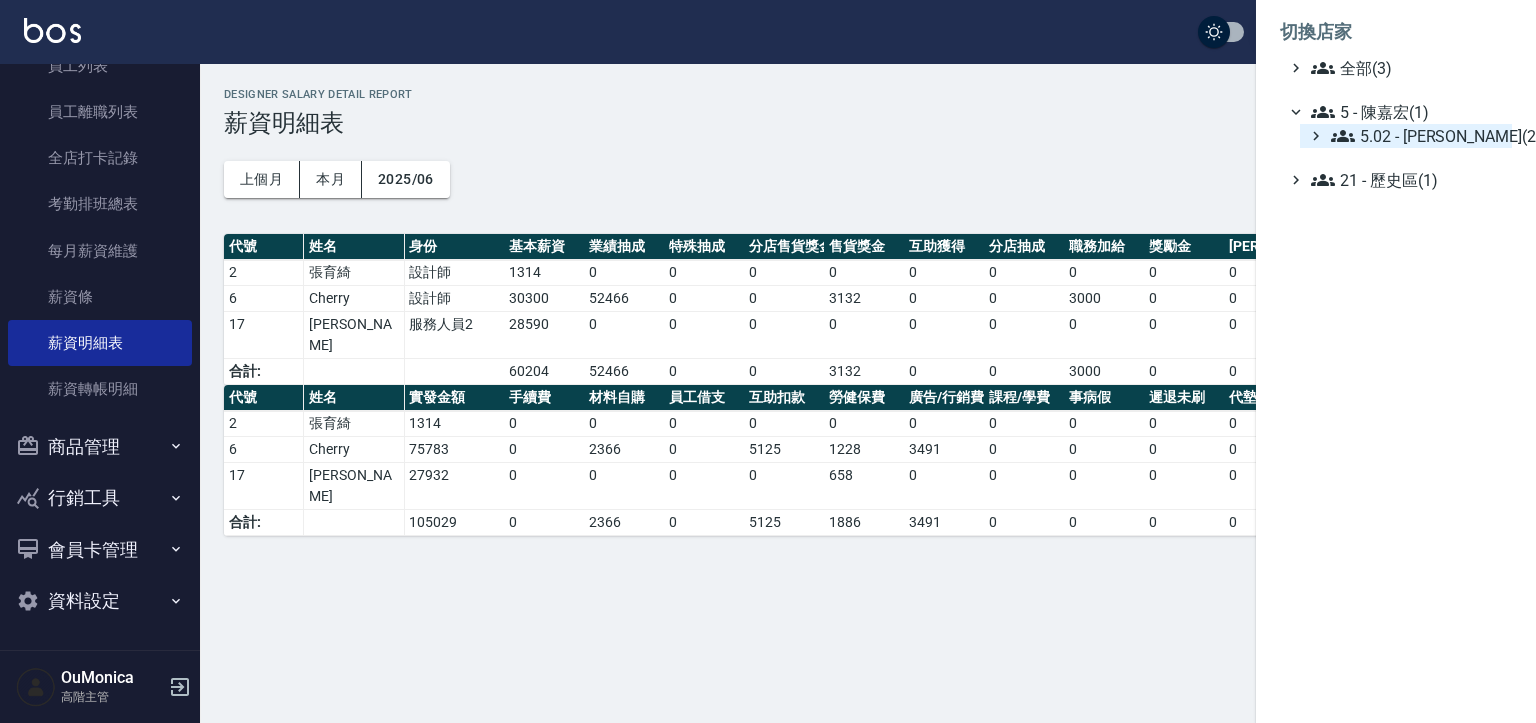 click 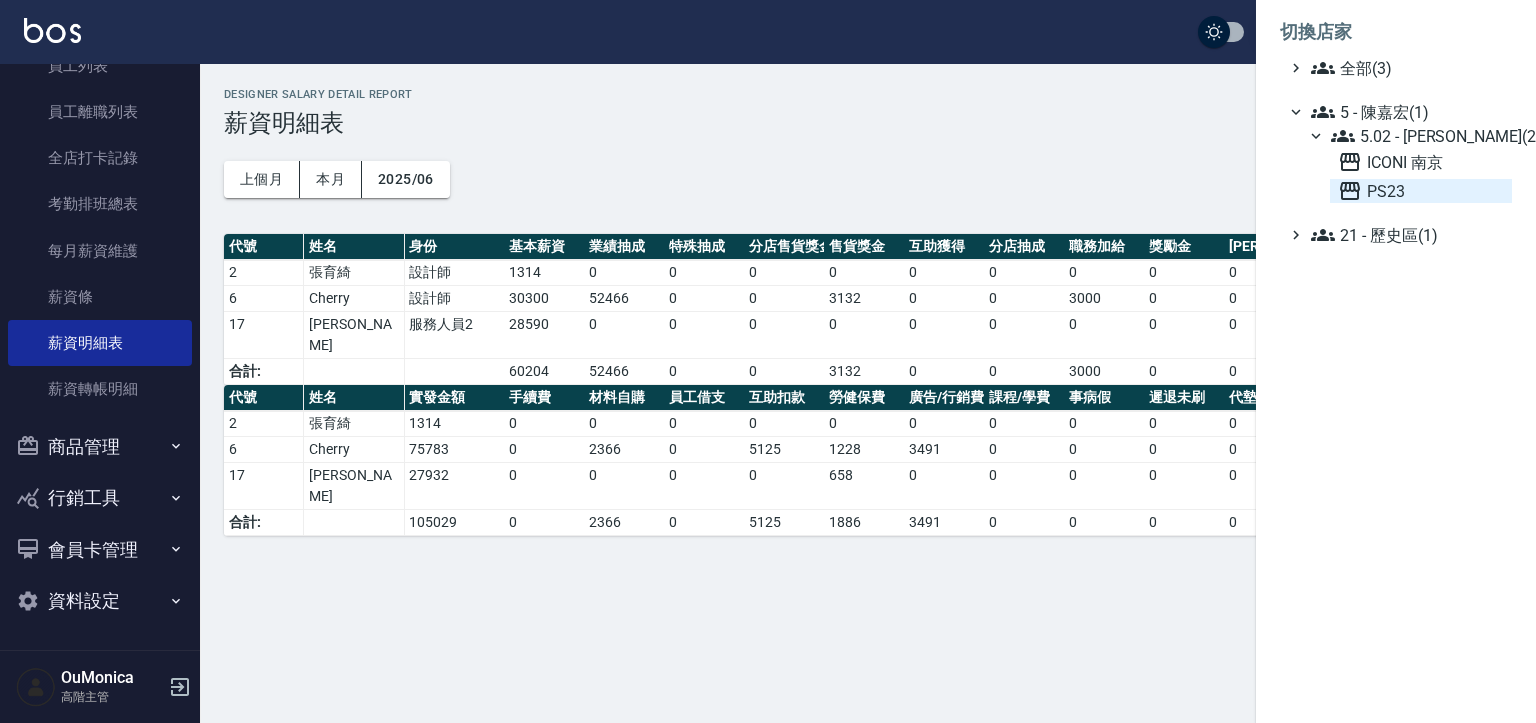 click 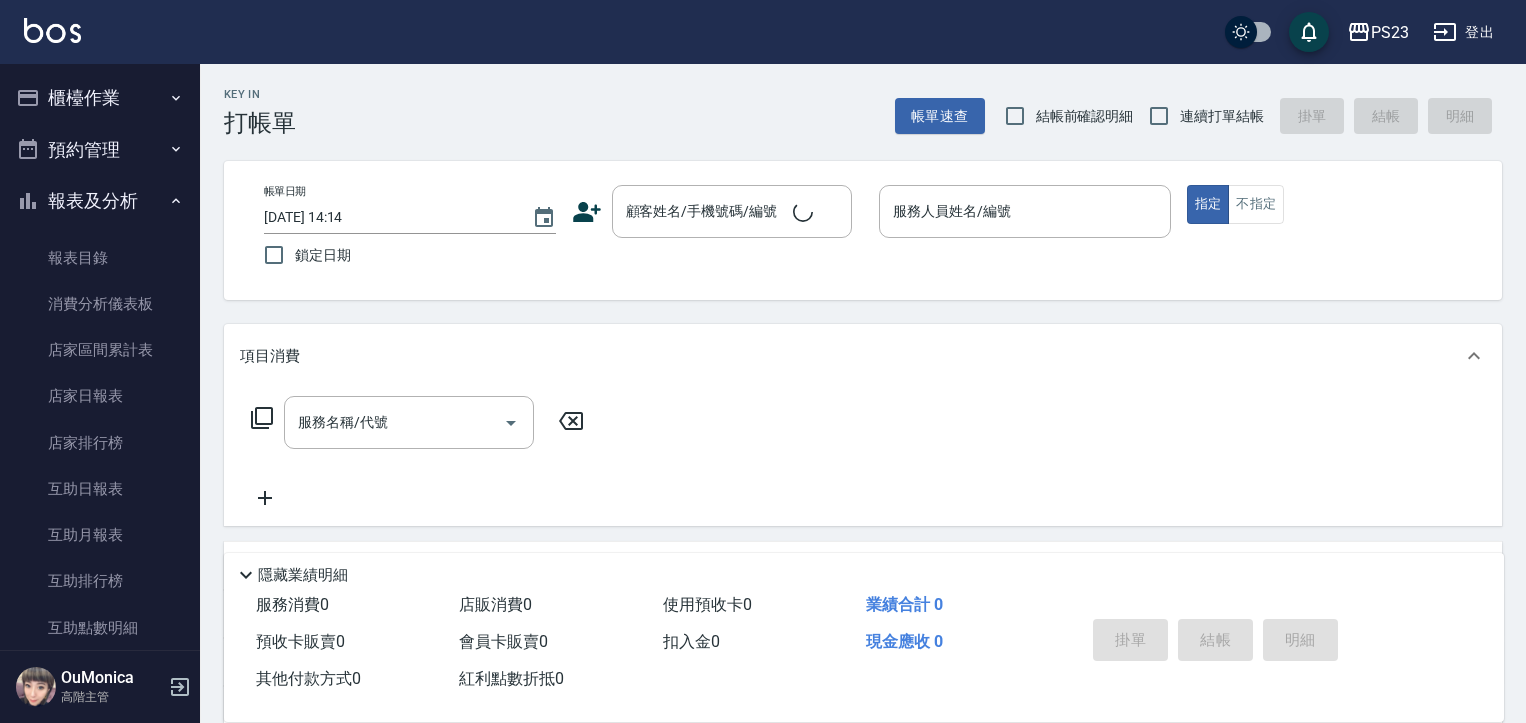 scroll, scrollTop: 0, scrollLeft: 0, axis: both 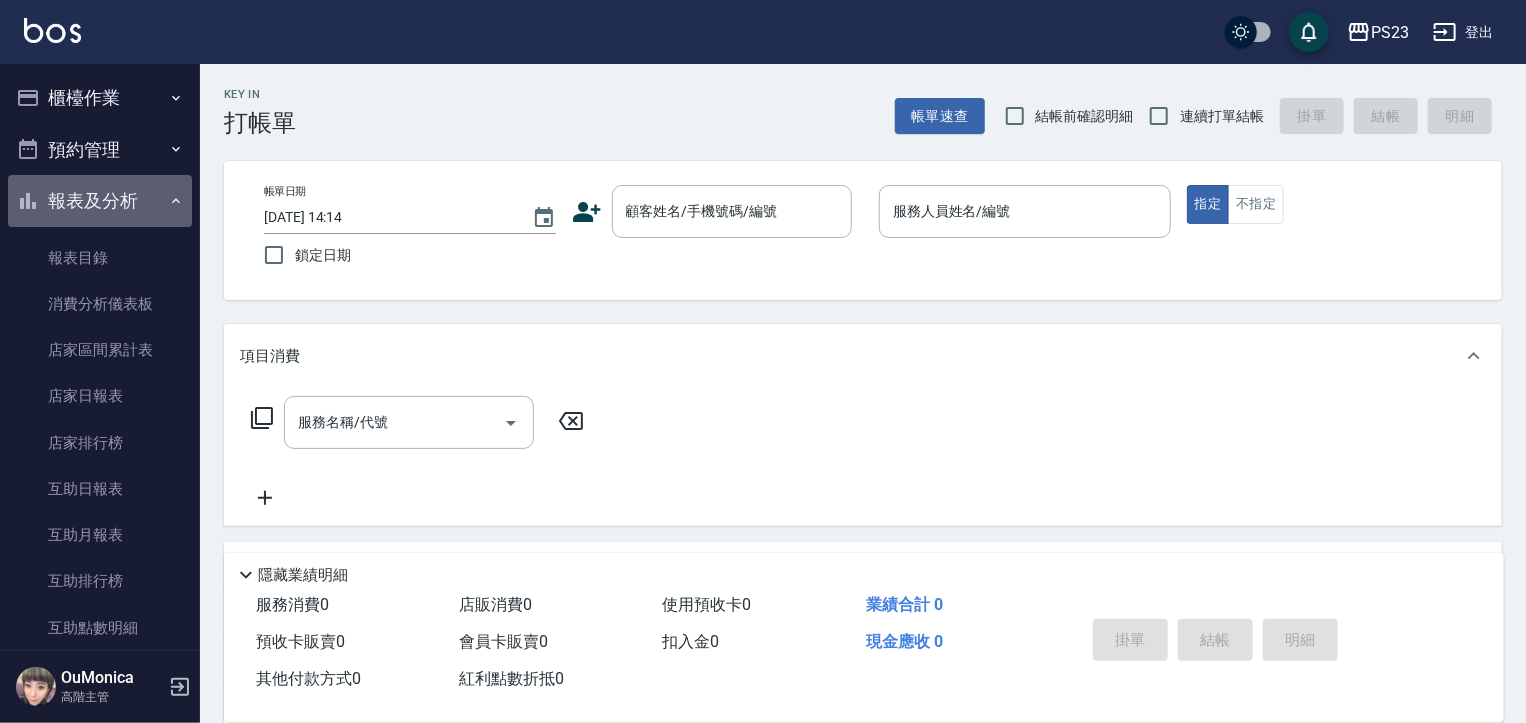 click on "報表及分析" at bounding box center [100, 201] 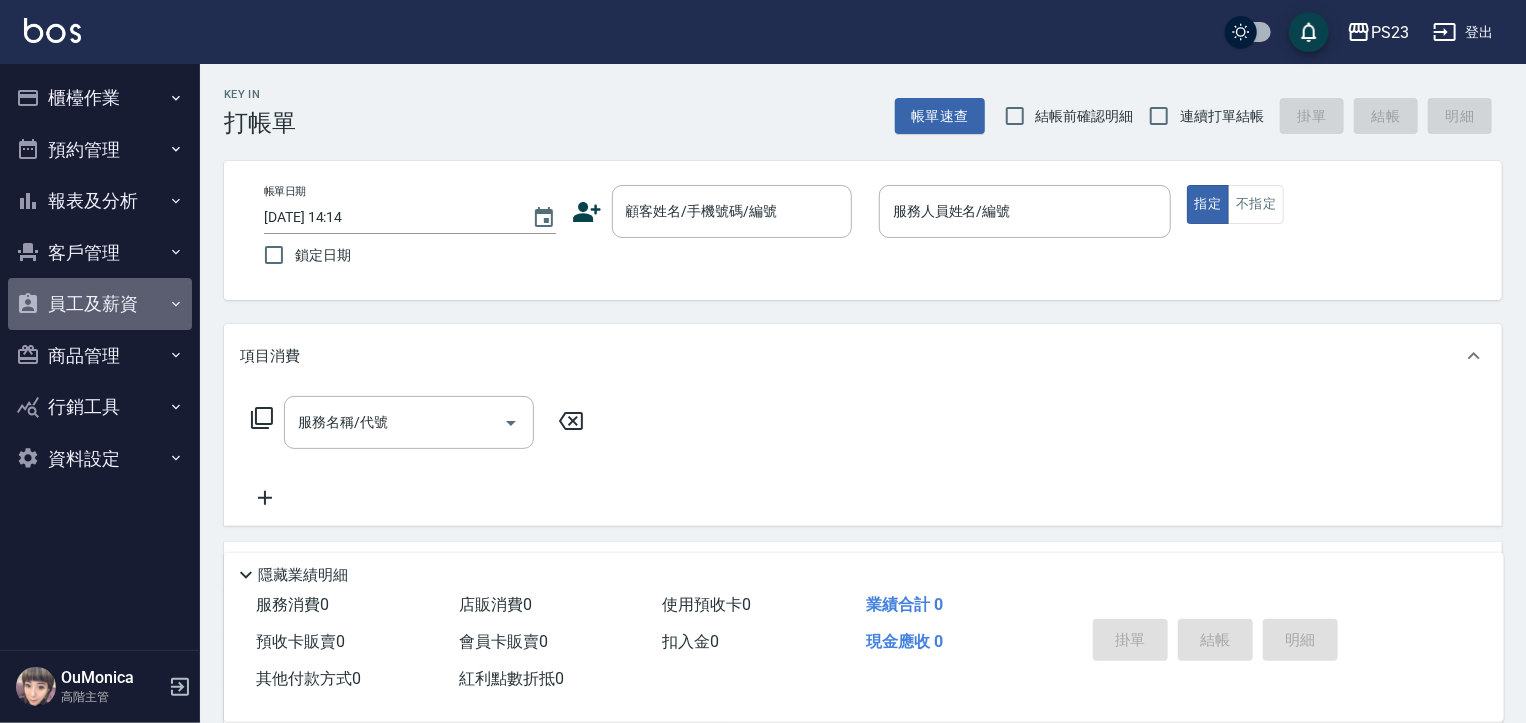click on "員工及薪資" at bounding box center [100, 304] 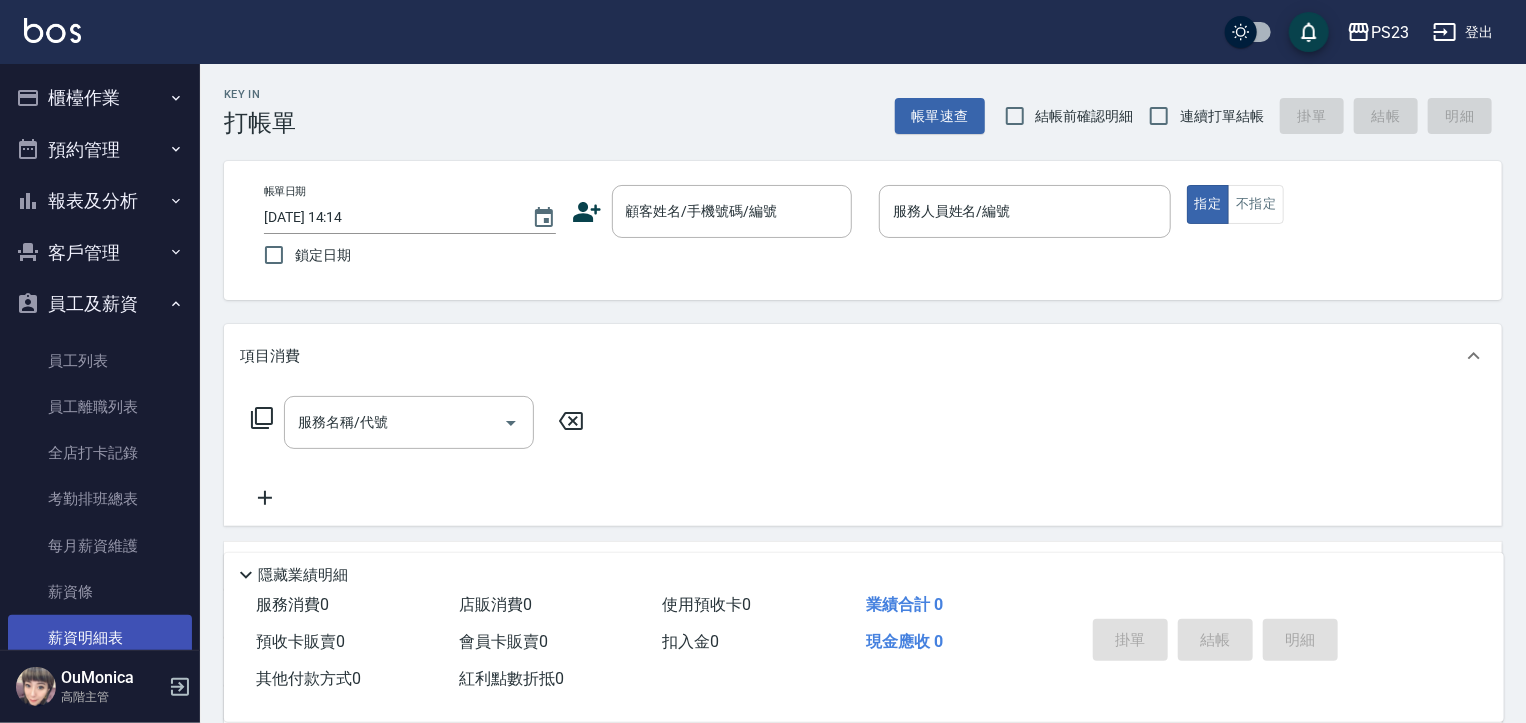 click on "薪資明細表" at bounding box center (100, 638) 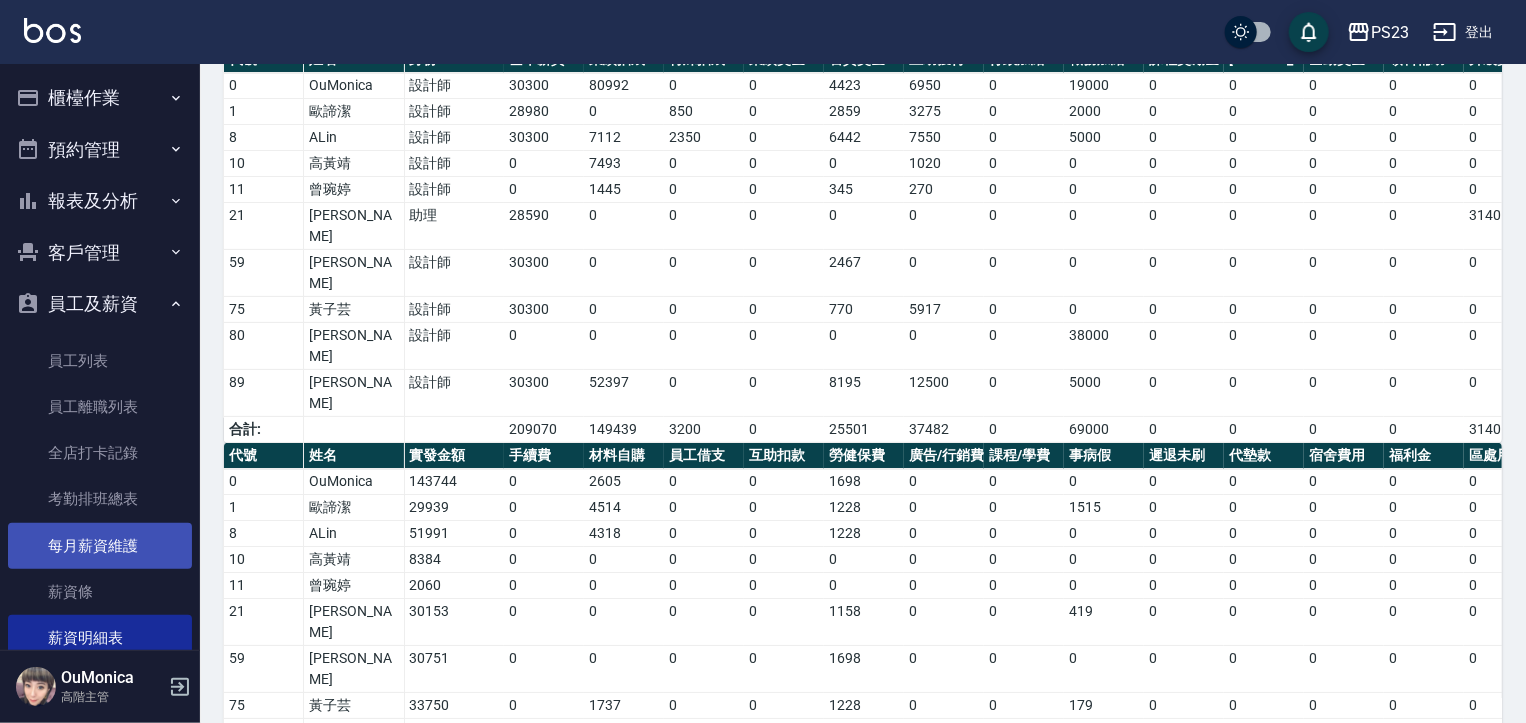 scroll, scrollTop: 161, scrollLeft: 0, axis: vertical 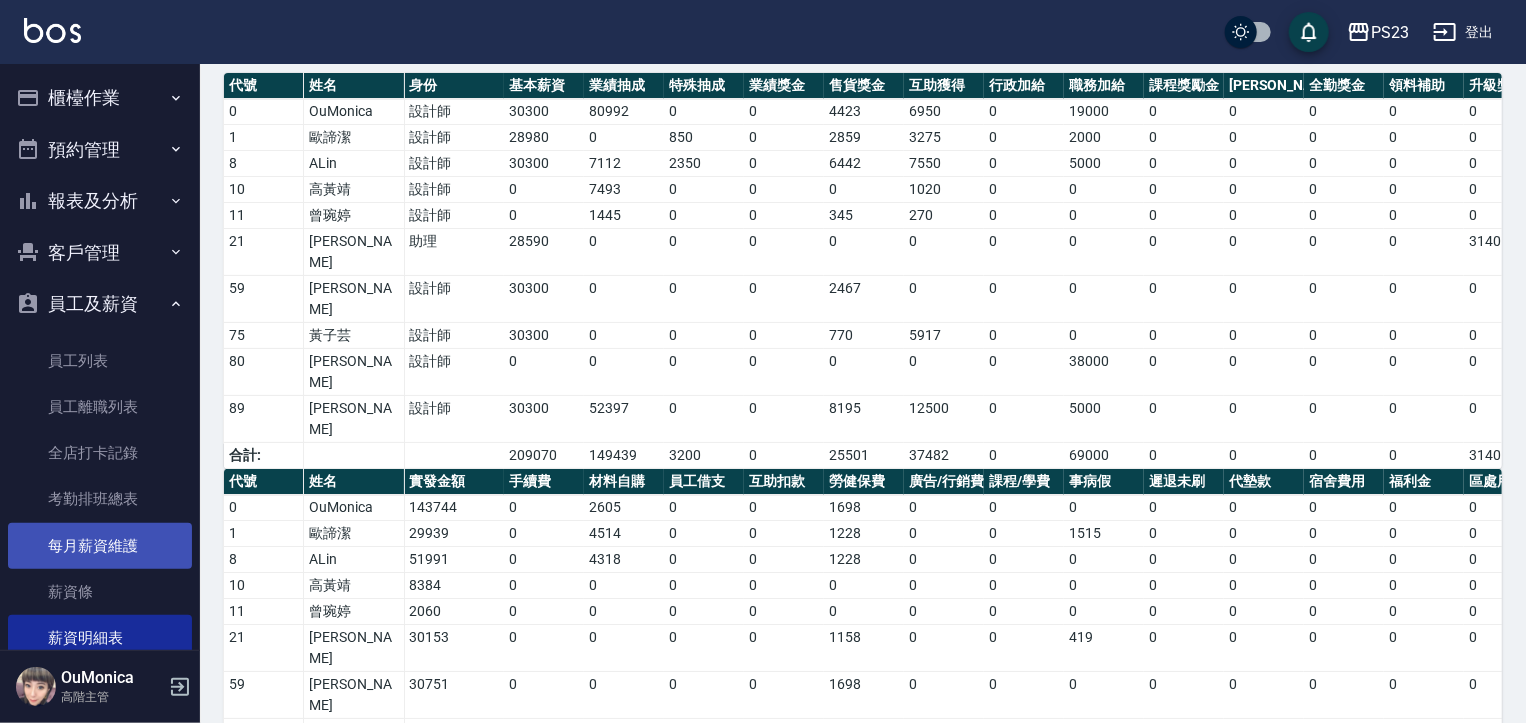 click on "每月薪資維護" at bounding box center [100, 546] 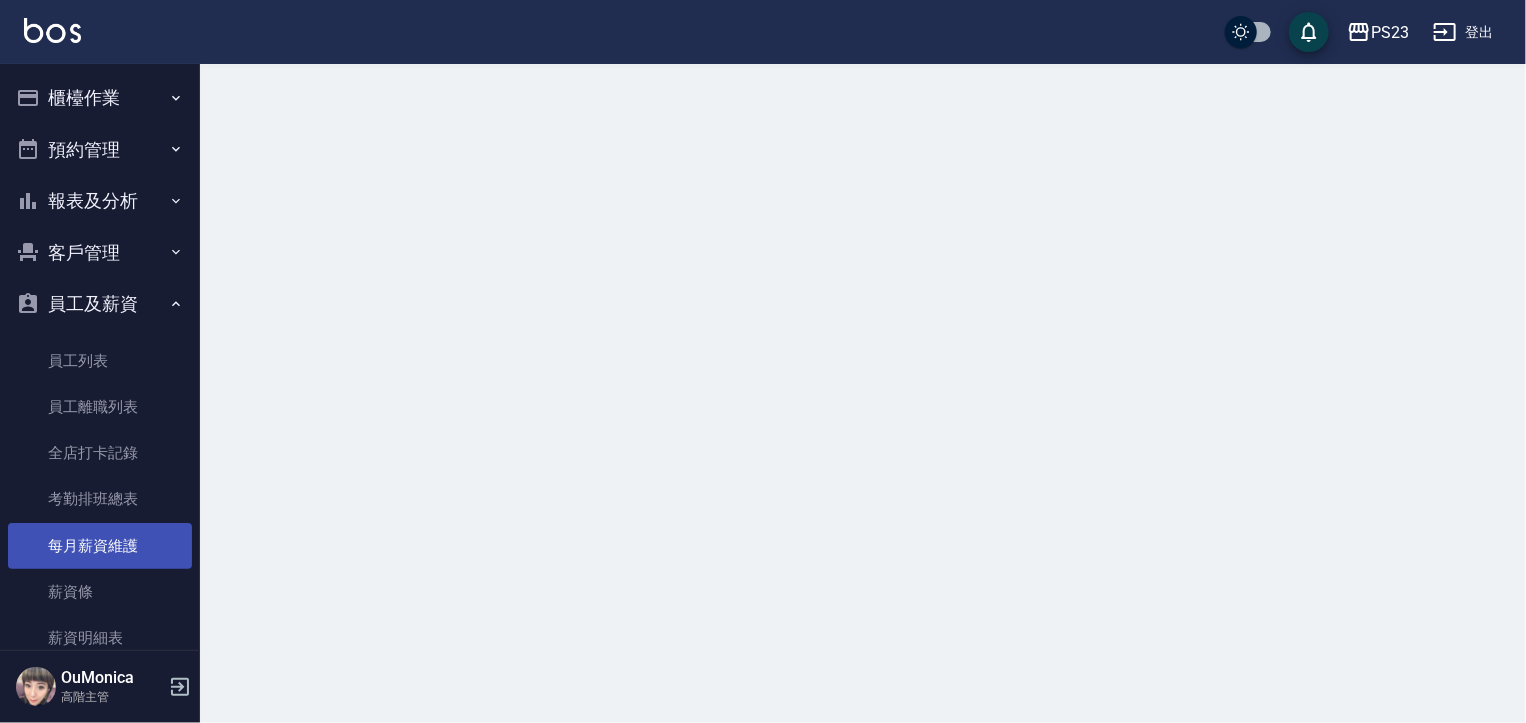 scroll, scrollTop: 0, scrollLeft: 0, axis: both 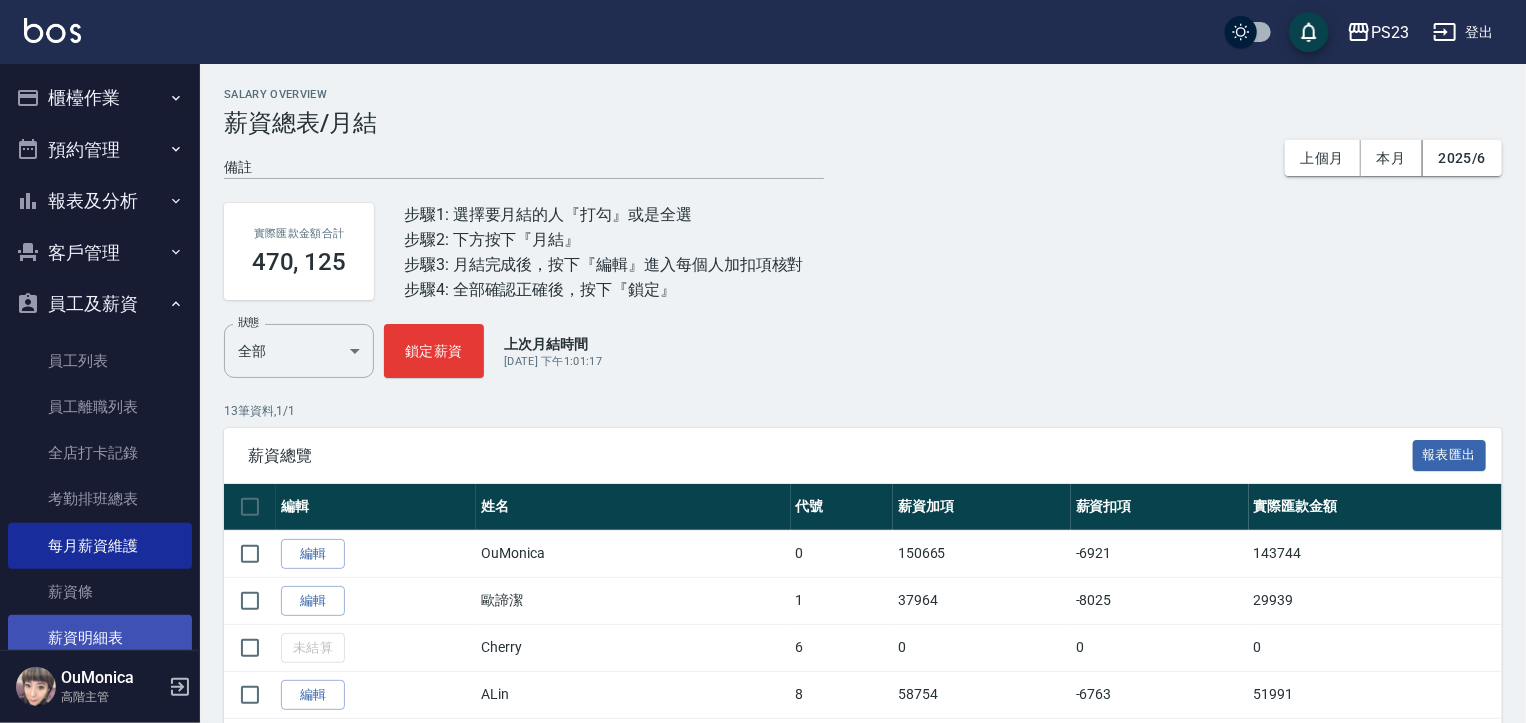 click on "薪資明細表" at bounding box center [100, 638] 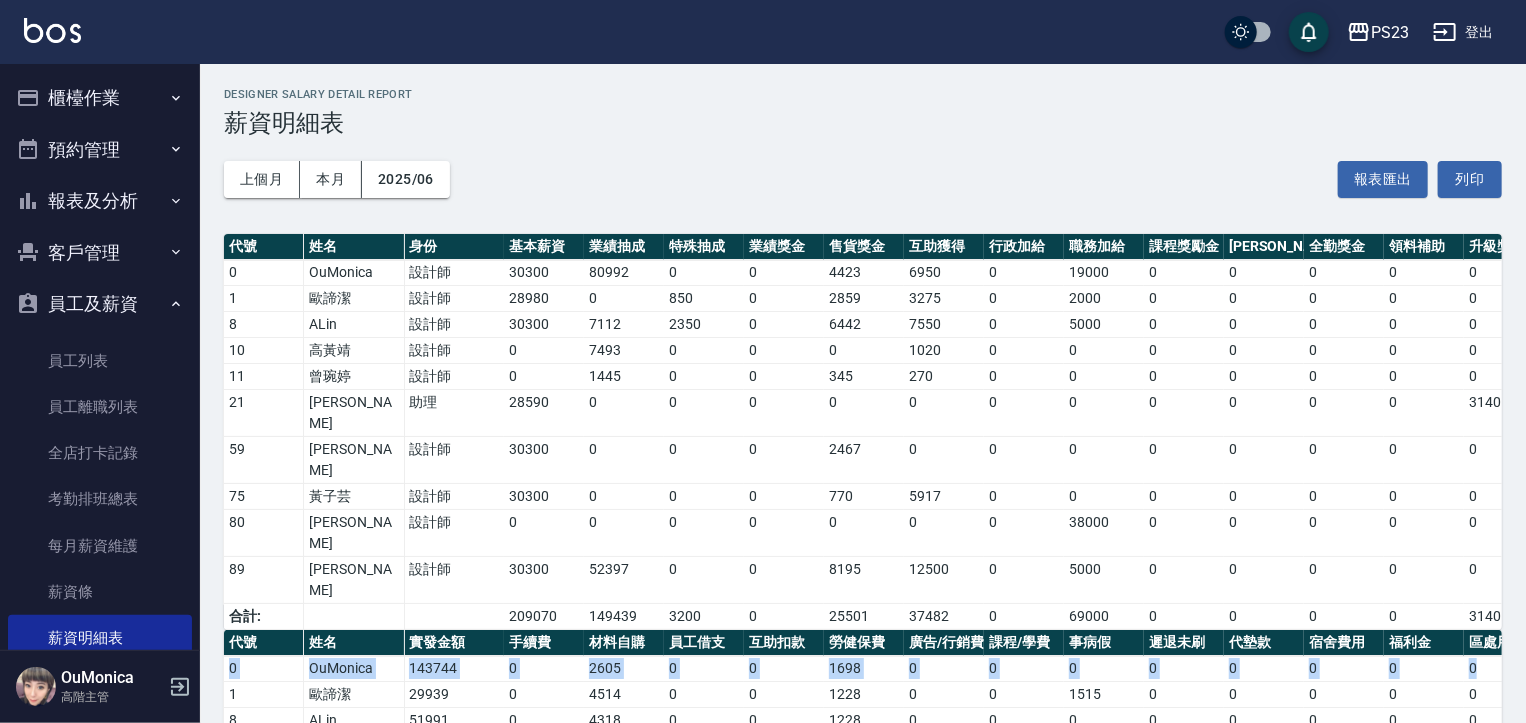 click on "PS23   2025-06   薪資明細表 列印時間： 2025-07-11-14:14 Designer Salary Detail Report 薪資明細表 上個月 本月 2025/06 報表匯出 列印 代號 姓名 身份 基本薪資 業績抽成 特殊抽成 業績獎金 售貨獎金 互助獲得 行政加給 職務加給 課程獎勵金 勞健保勞退 全勤獎金 領料補助 升級獎金 旅遊加給 補助 加項合計 指定業績 不指定業績 特殊抽業績 點數 0 OuMonica 設計師 30300 80992 0 0 4423 6950 0 19000 0 0 0 0 0 9000 0 150665 202350 0 0 139 1 歐諦潔 設計師 28980 0 850 0 2859 3275 0 2000 0 0 0 0 0 0 0 37964 64401 0 1700 66 8 ALin 設計師 30300 7112 2350 0 6442 7550 0 5000 0 0 0 0 0 0 0 58754 88302 5228 4700 151 10 高黃靖 設計師 0 7493 0 0 0 1020 0 0 0 0 0 0 0 0 0 8513 18732 0 0 34 11 曾琬婷 設計師 0 1445 0 0 345 270 0 0 0 0 0 0 0 0 0 2060 3612 0 0 9 21 蔡欣諭 助理 28590 0 0 0 0 0 0 0 0 0 0 0 3140 0 0 31730 0 0 0 185 59 李思蓓 設計師 30300 0 0 0 2467 0 0 0 0 0 0 0 0 0 0 32767 39549 6957 0 93 75" at bounding box center (863, 557) 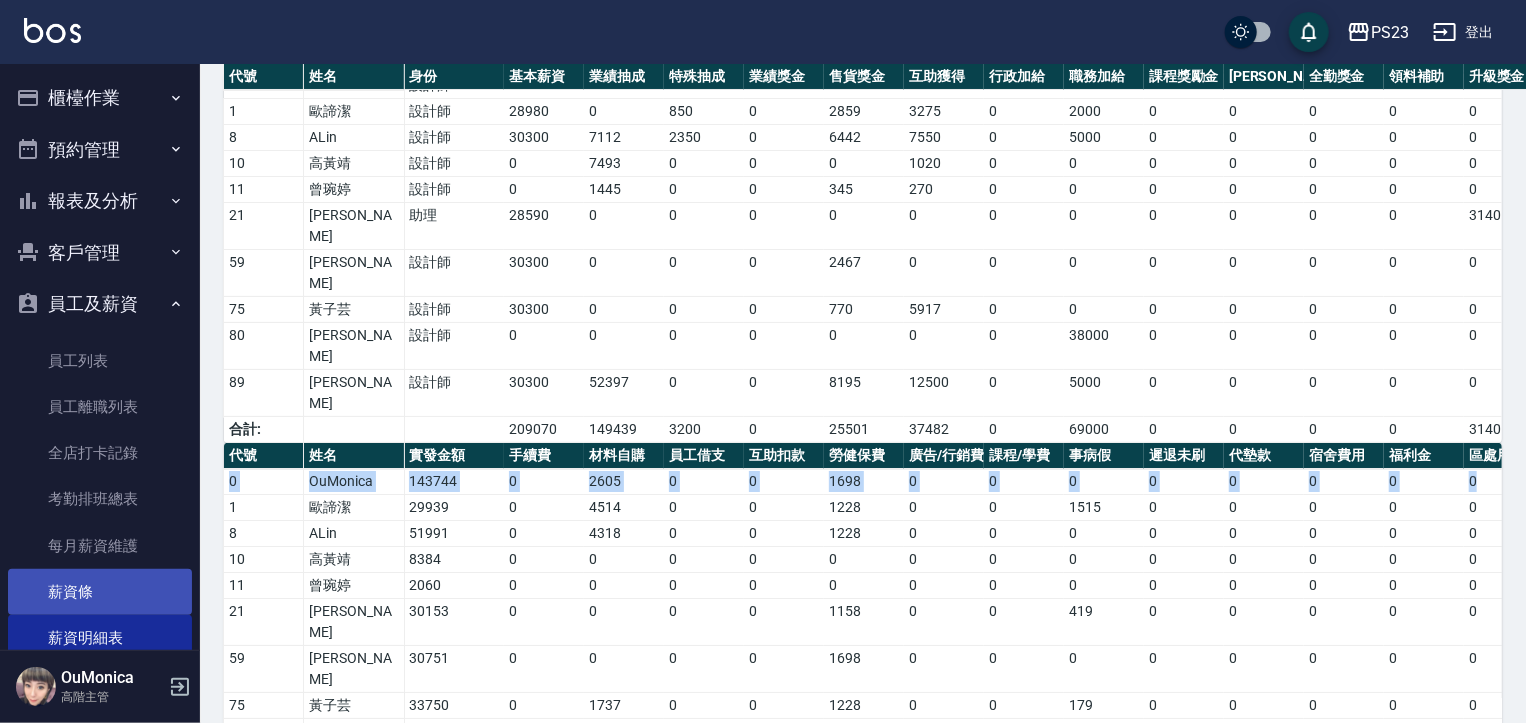 scroll, scrollTop: 187, scrollLeft: 0, axis: vertical 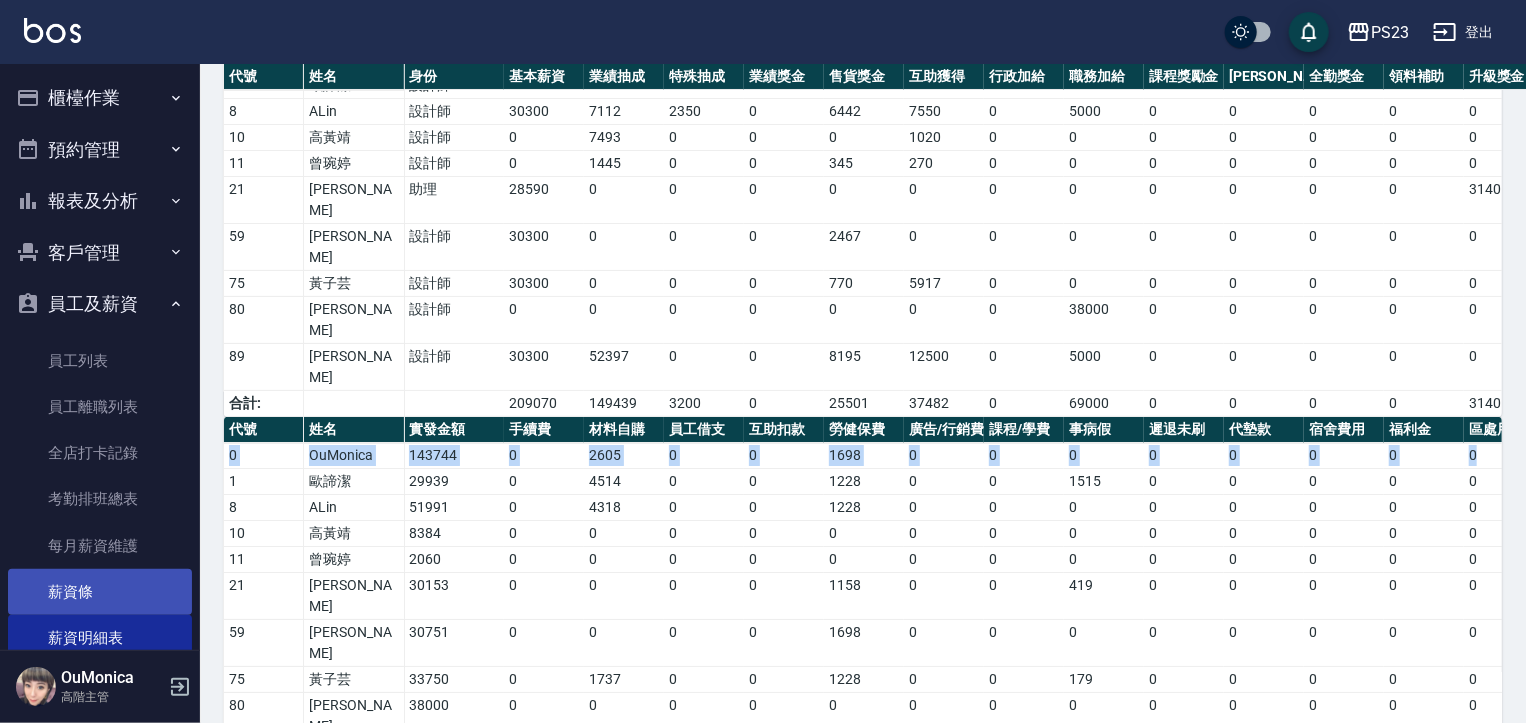 click on "薪資條" at bounding box center (100, 592) 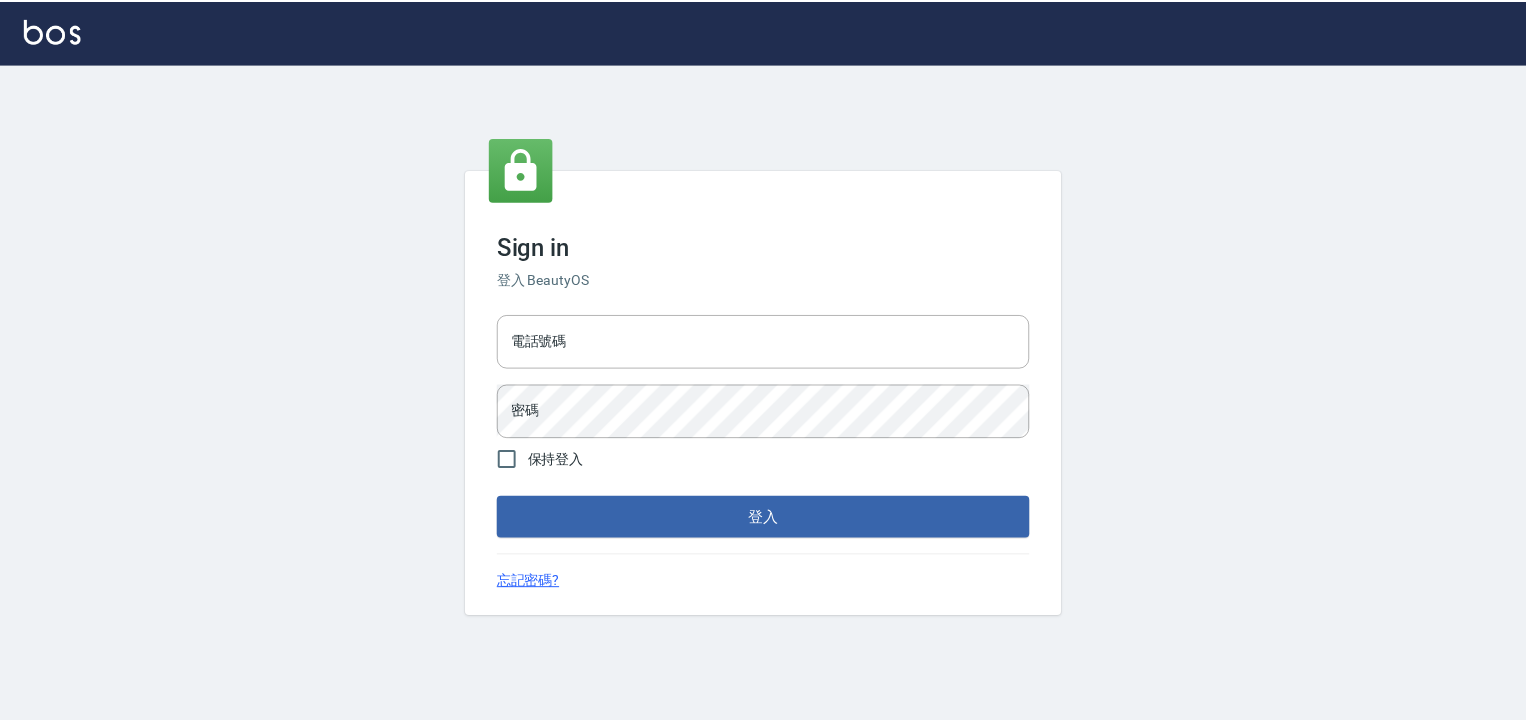 scroll, scrollTop: 0, scrollLeft: 0, axis: both 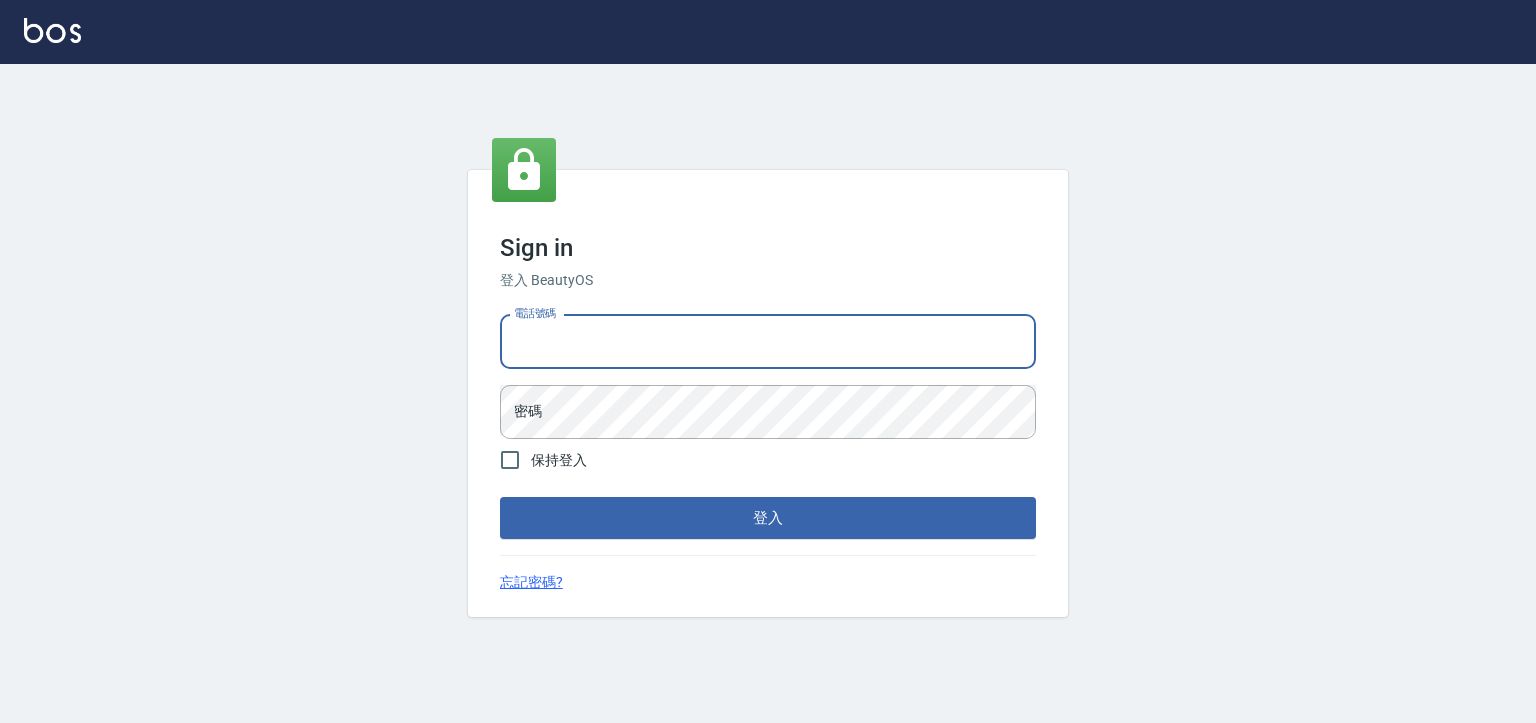 click on "電話號碼" at bounding box center [768, 342] 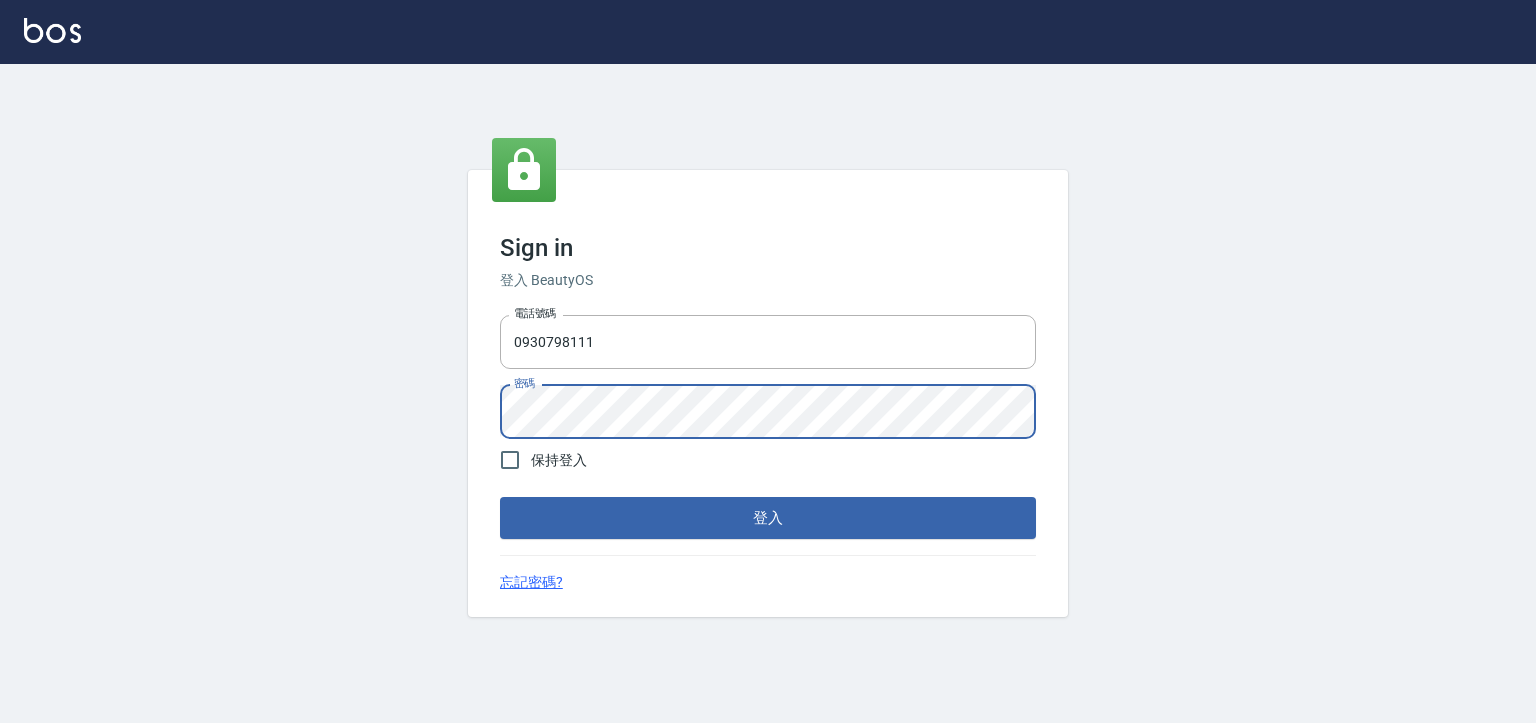 click on "登入" at bounding box center [768, 518] 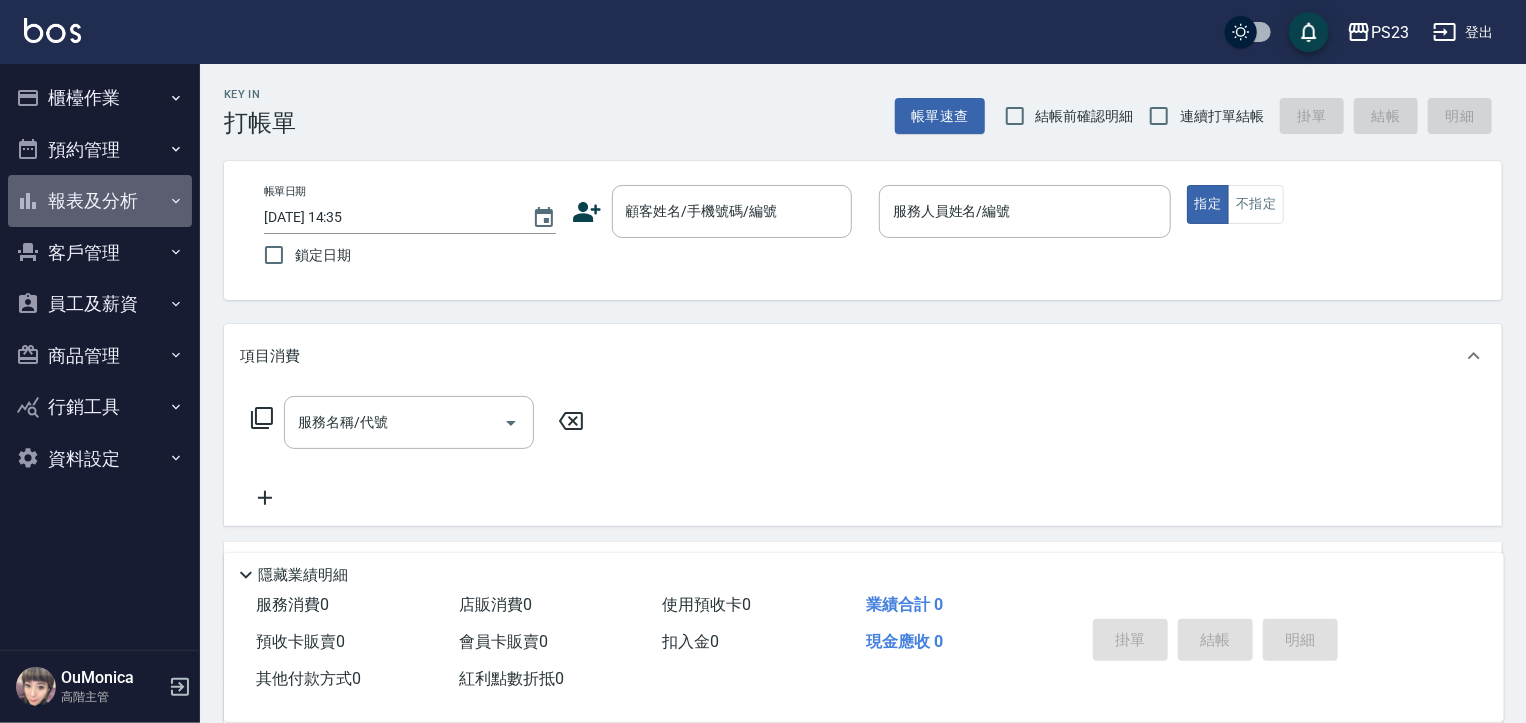 click on "報表及分析" at bounding box center (100, 201) 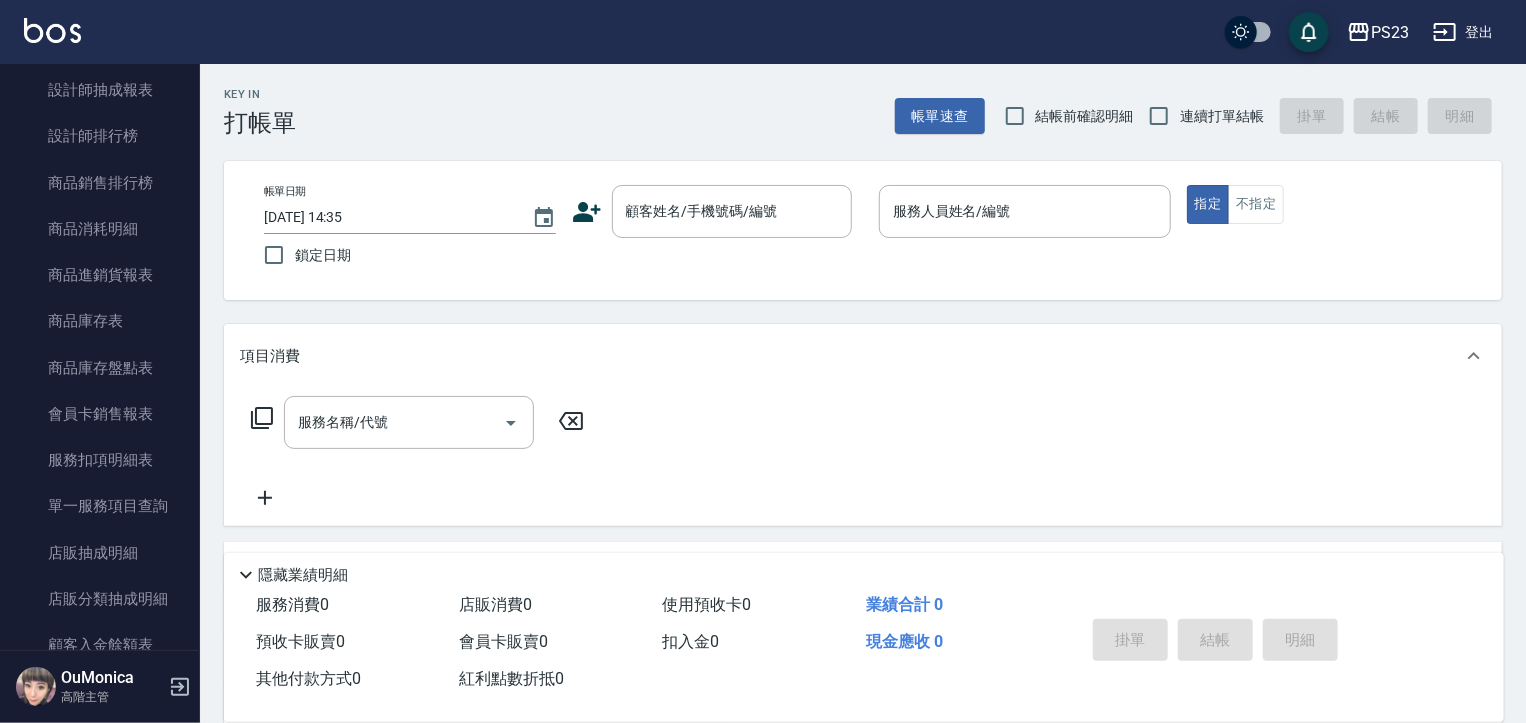scroll, scrollTop: 1681, scrollLeft: 0, axis: vertical 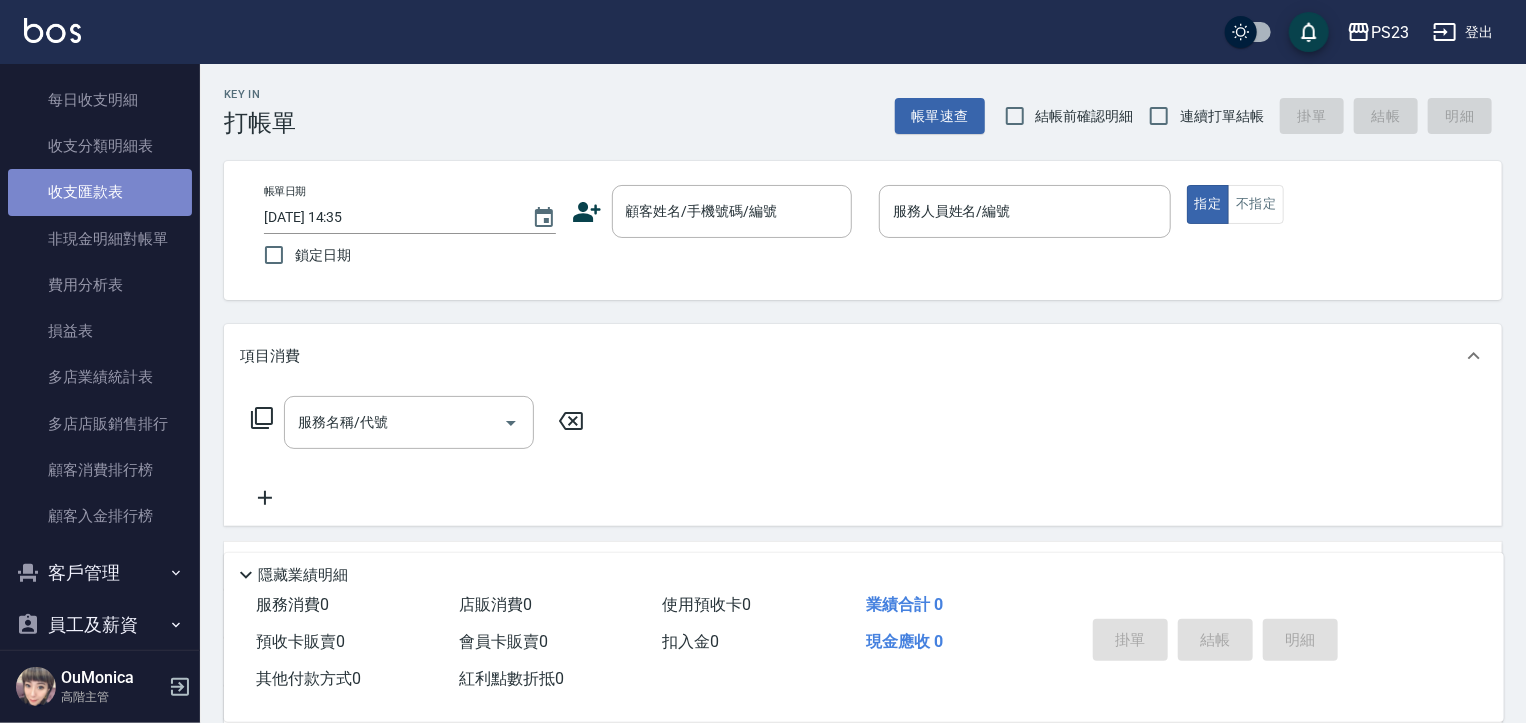 click on "收支匯款表" at bounding box center [100, 192] 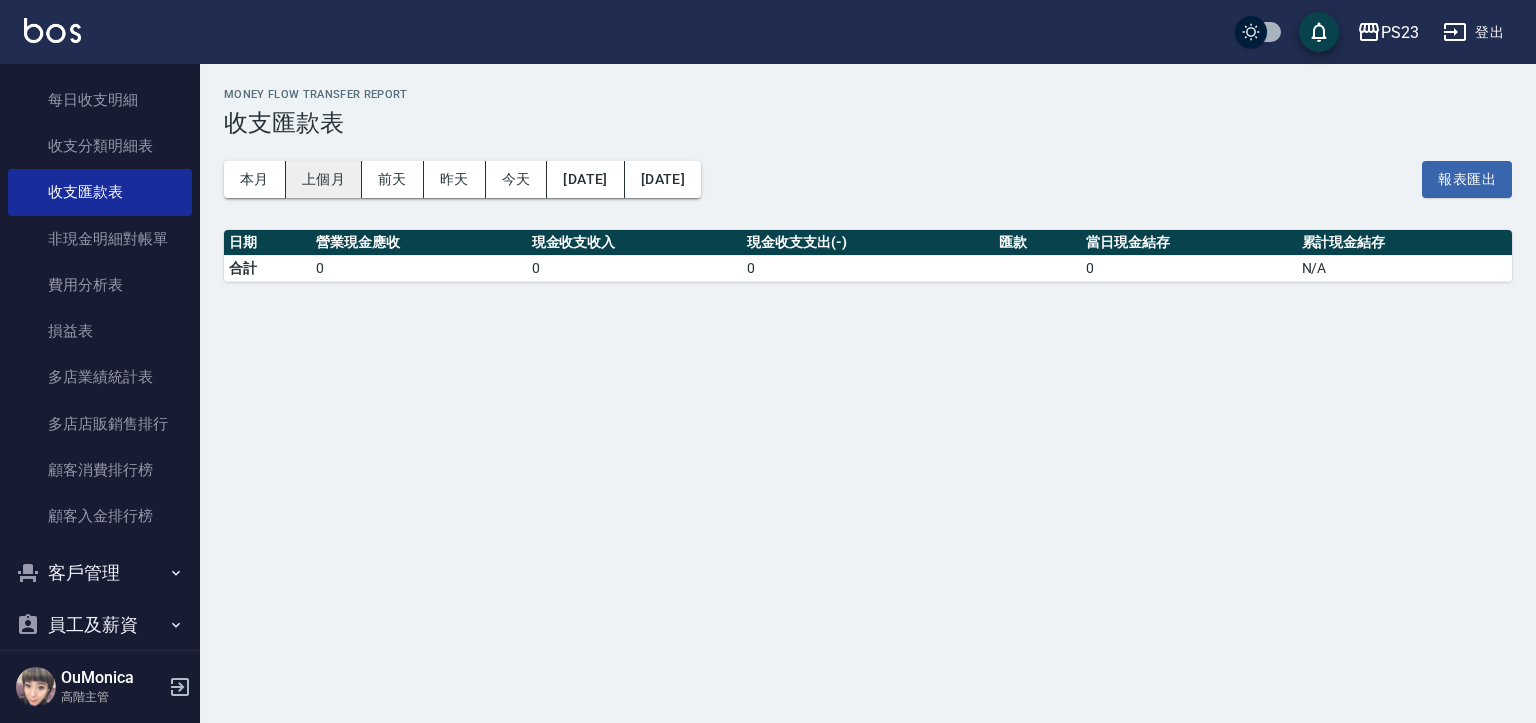 click on "上個月" at bounding box center (324, 179) 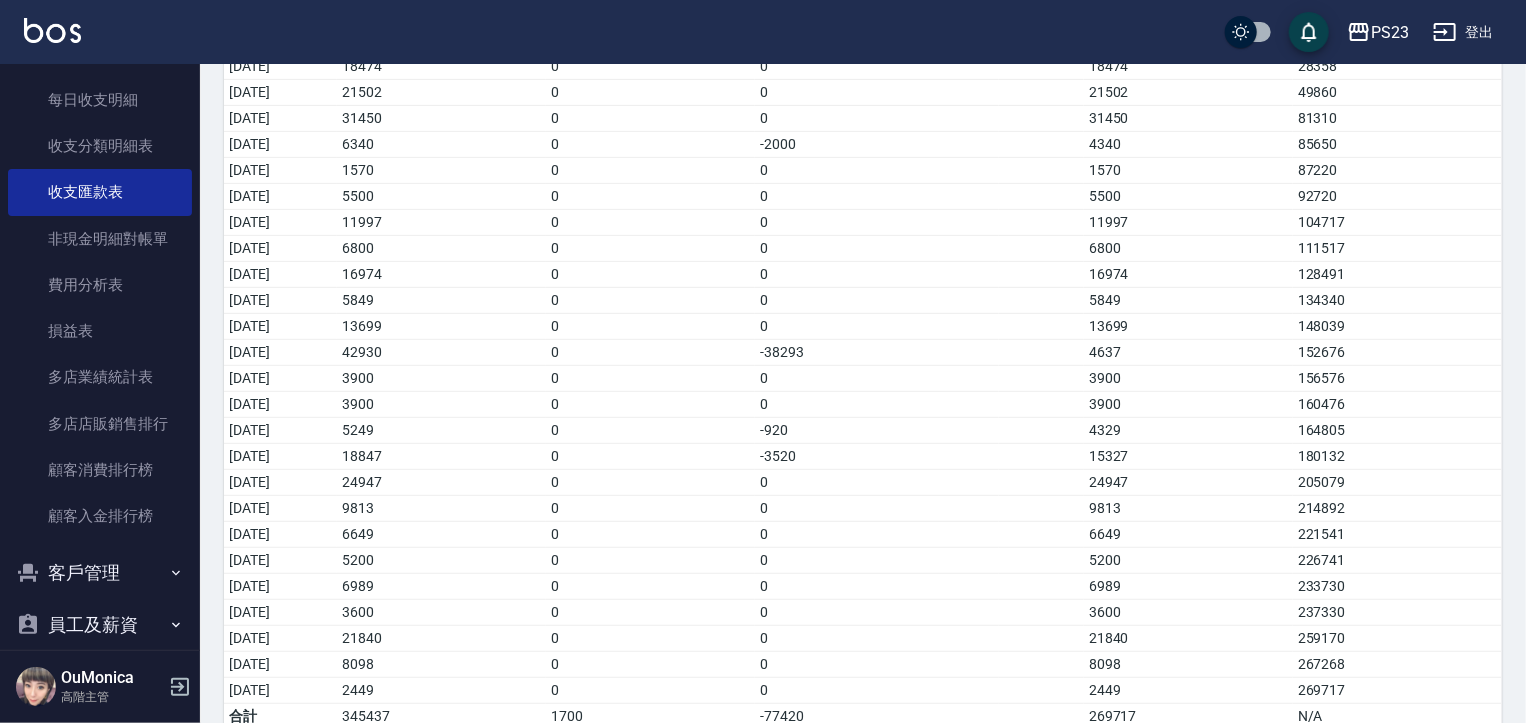 scroll, scrollTop: 356, scrollLeft: 0, axis: vertical 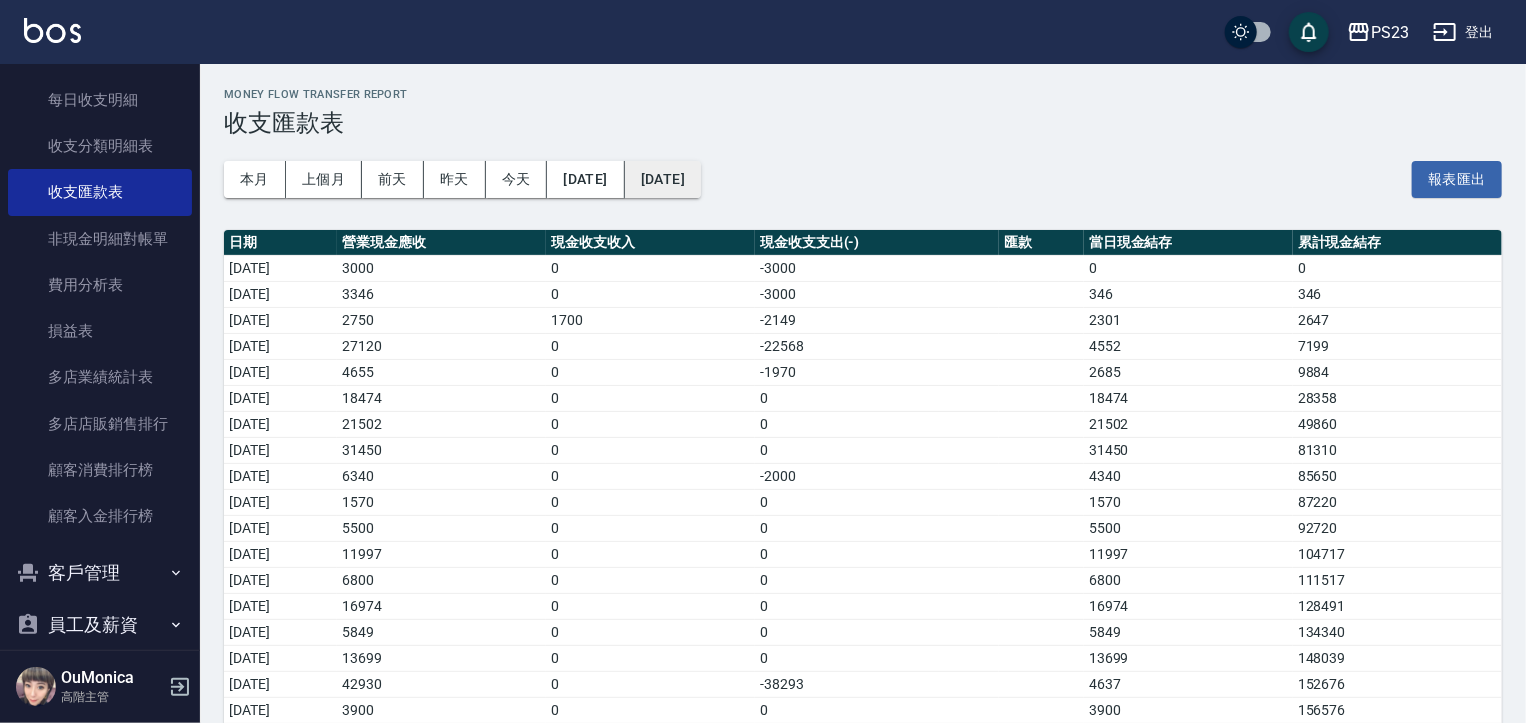 click on "[DATE]" at bounding box center [663, 179] 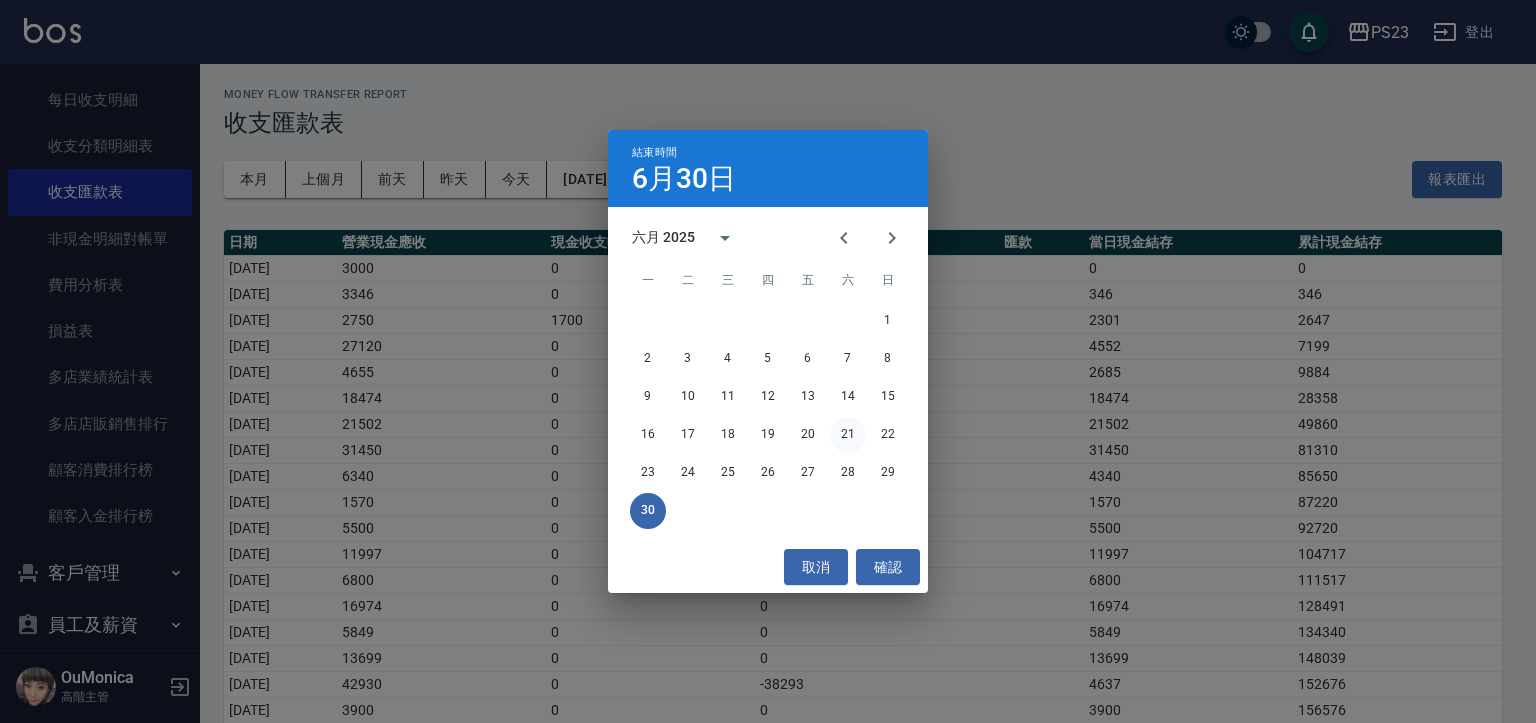click on "21" at bounding box center (848, 435) 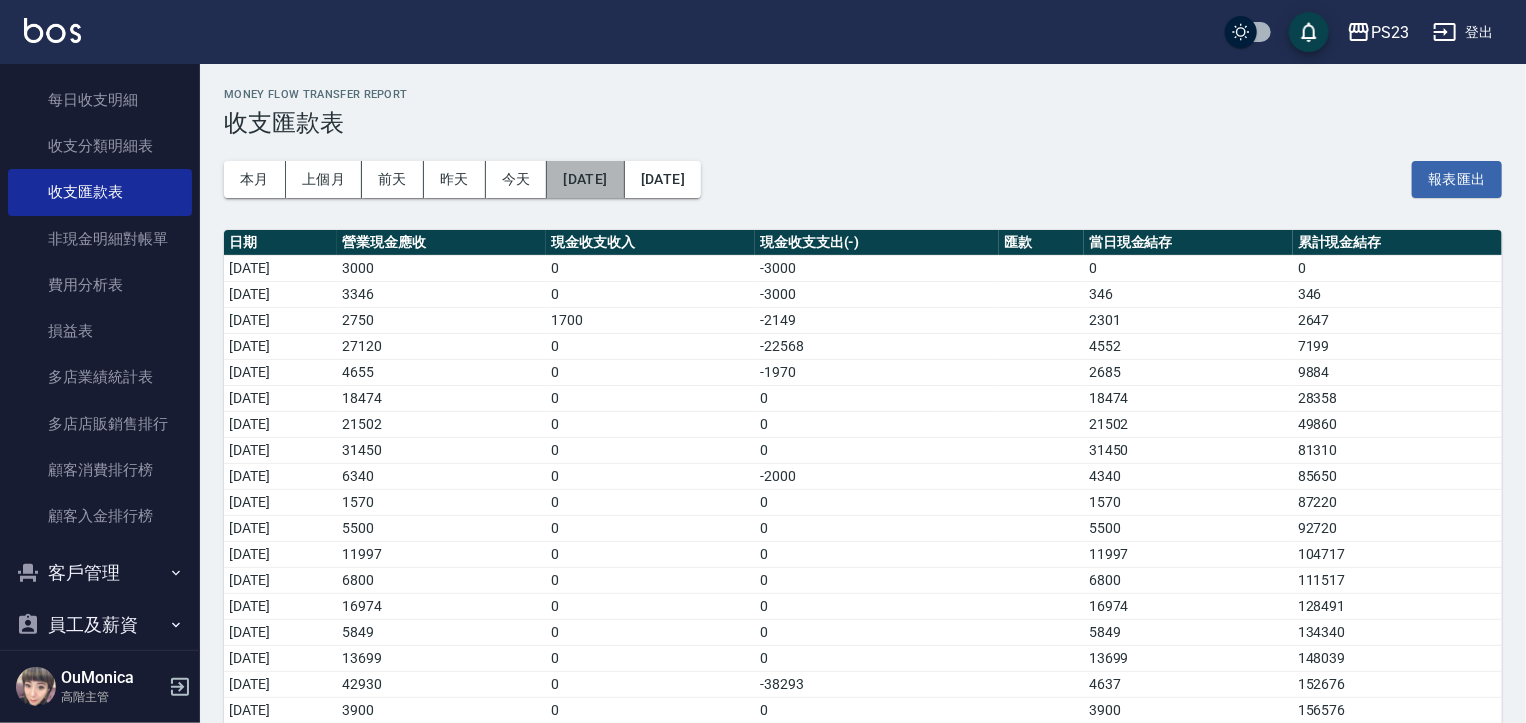 click on "2025/06/01" at bounding box center (585, 179) 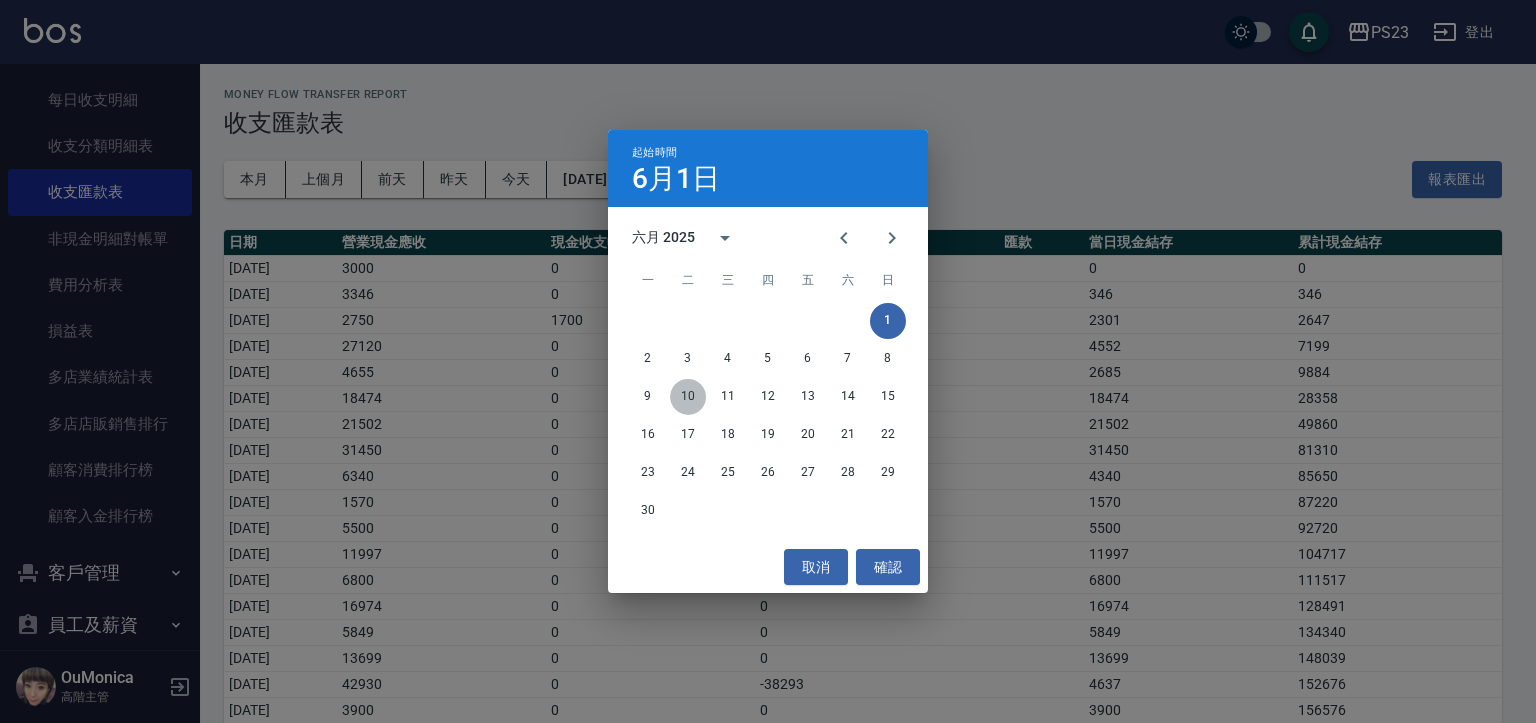 click on "10" at bounding box center [688, 397] 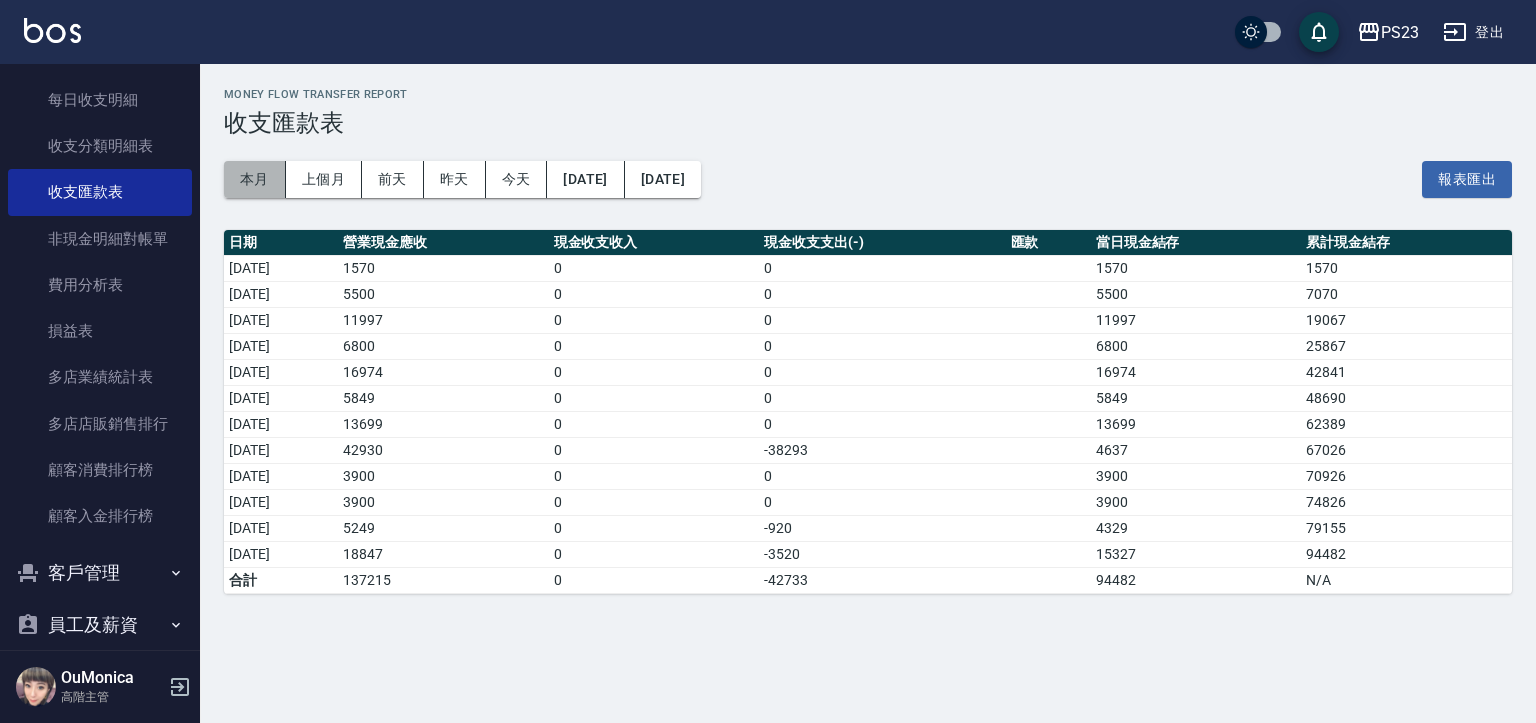 click on "本月" at bounding box center (255, 179) 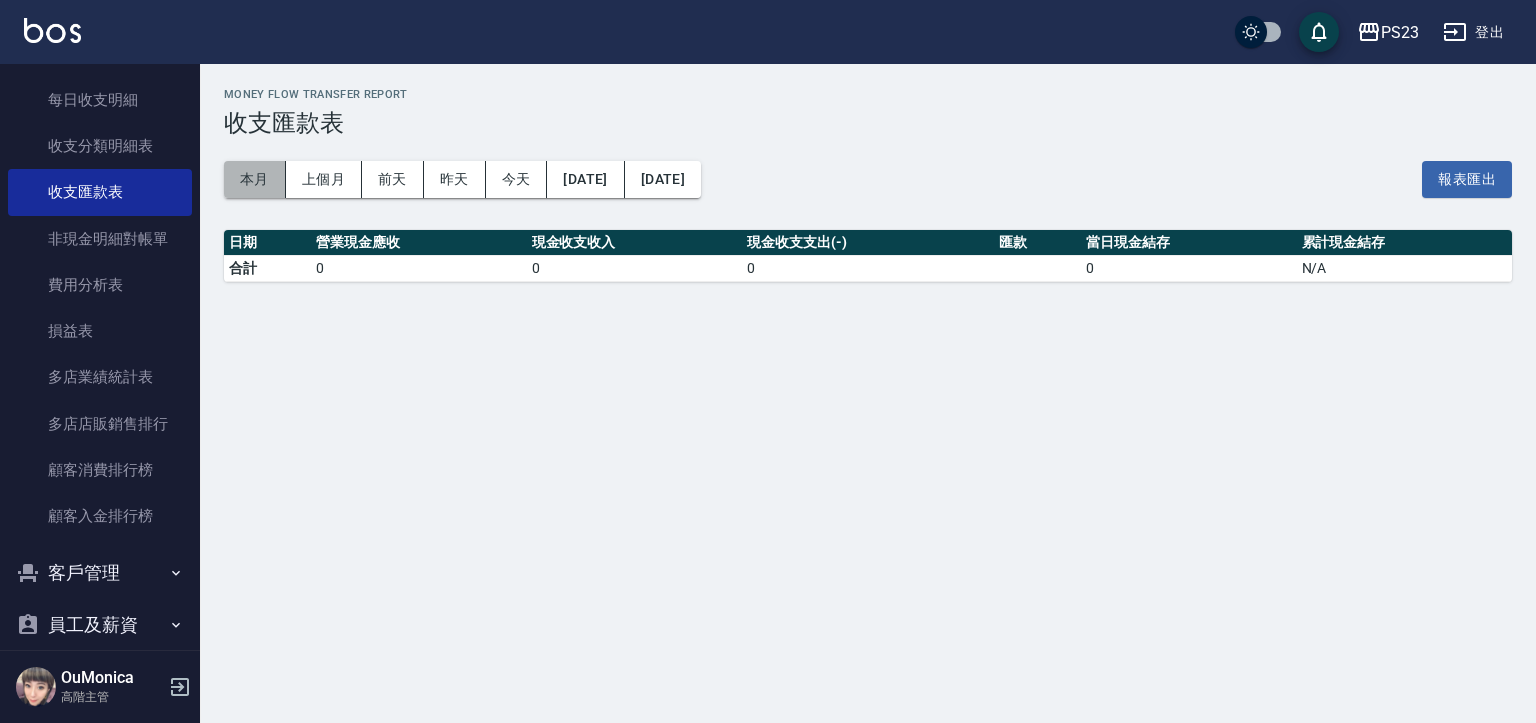 click on "本月" at bounding box center (255, 179) 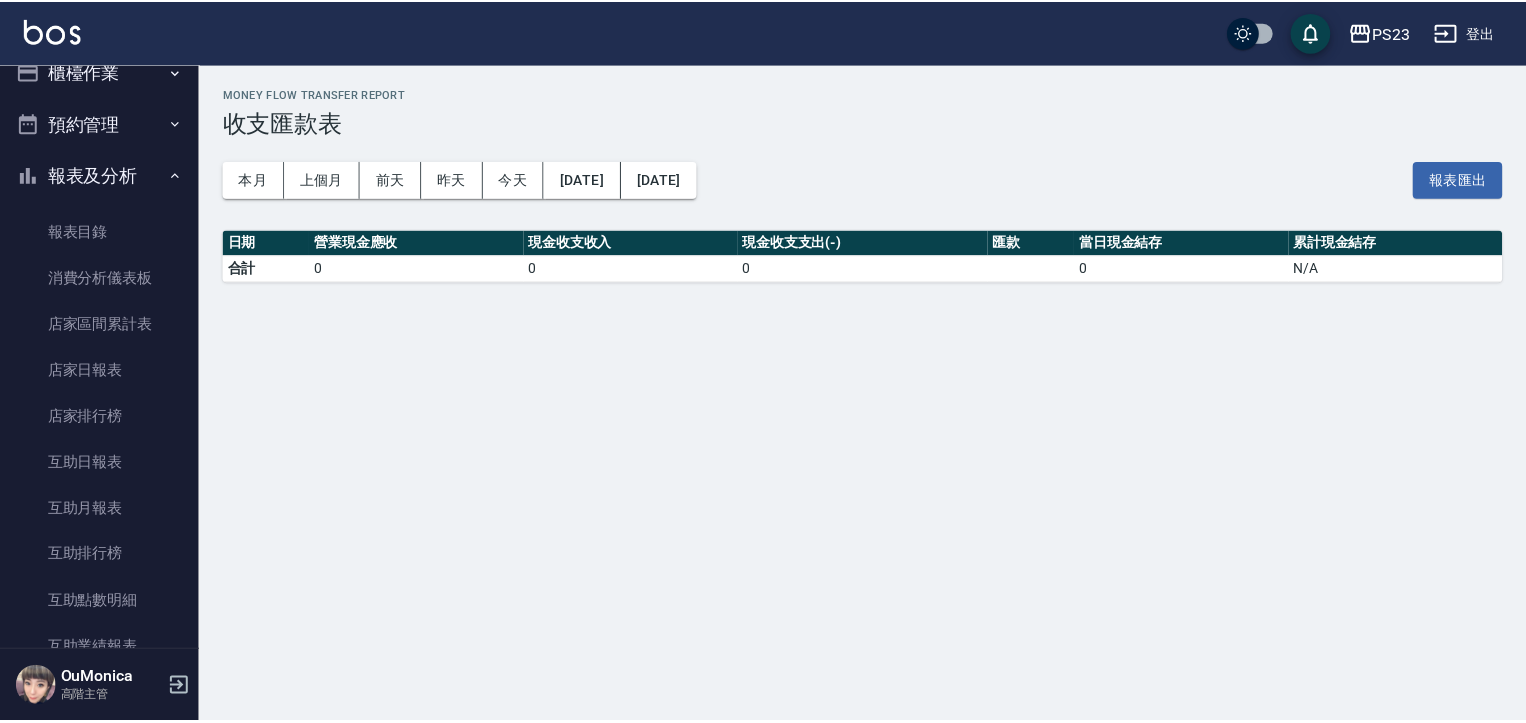scroll, scrollTop: 0, scrollLeft: 0, axis: both 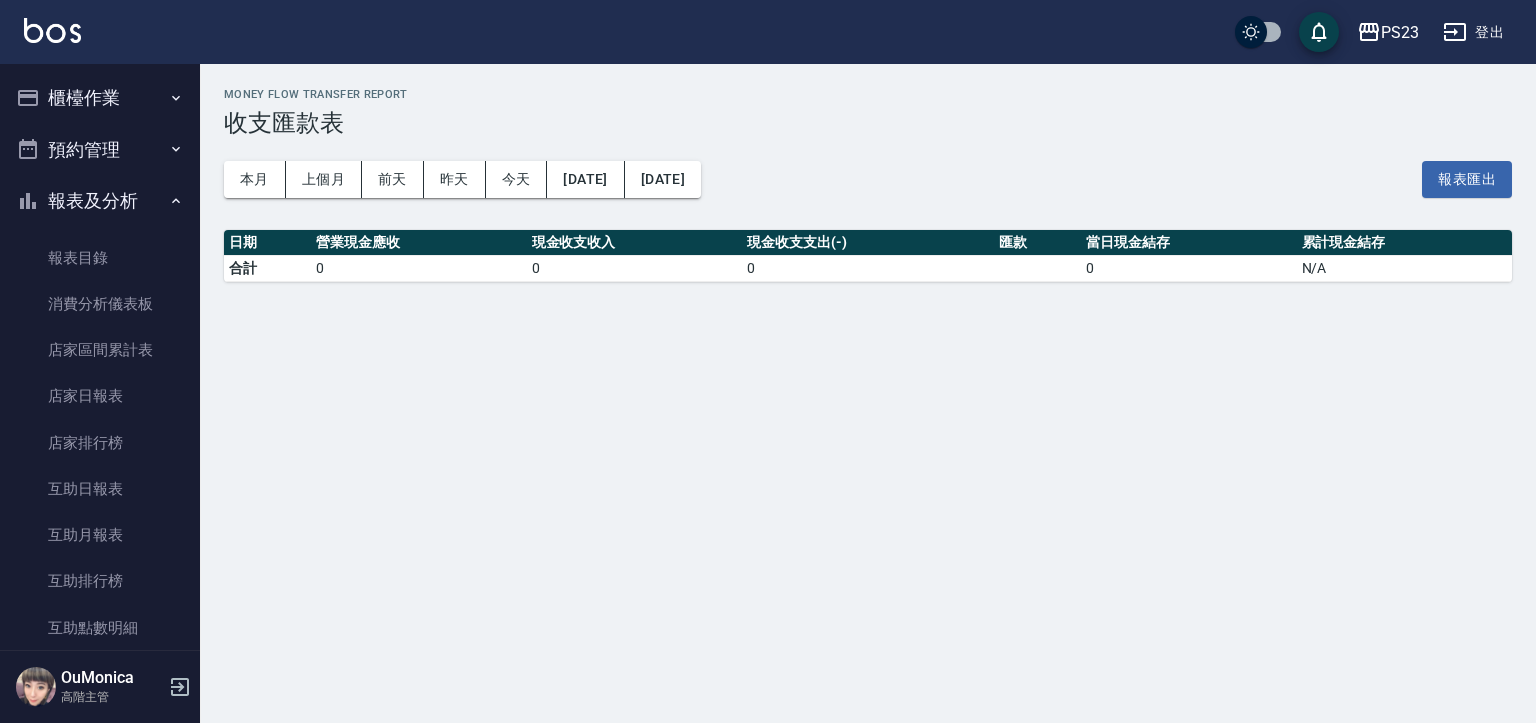click on "櫃檯作業" at bounding box center [100, 98] 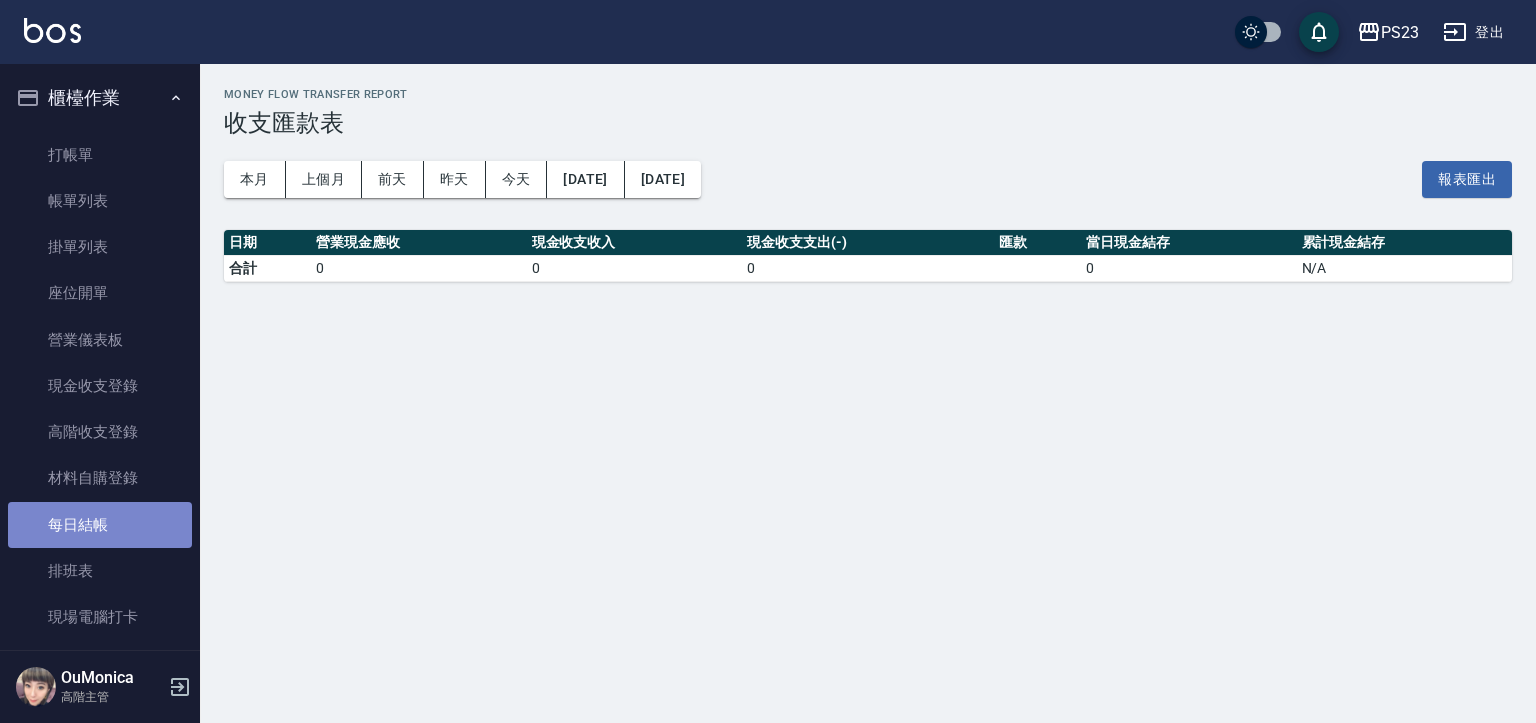 click on "每日結帳" at bounding box center [100, 525] 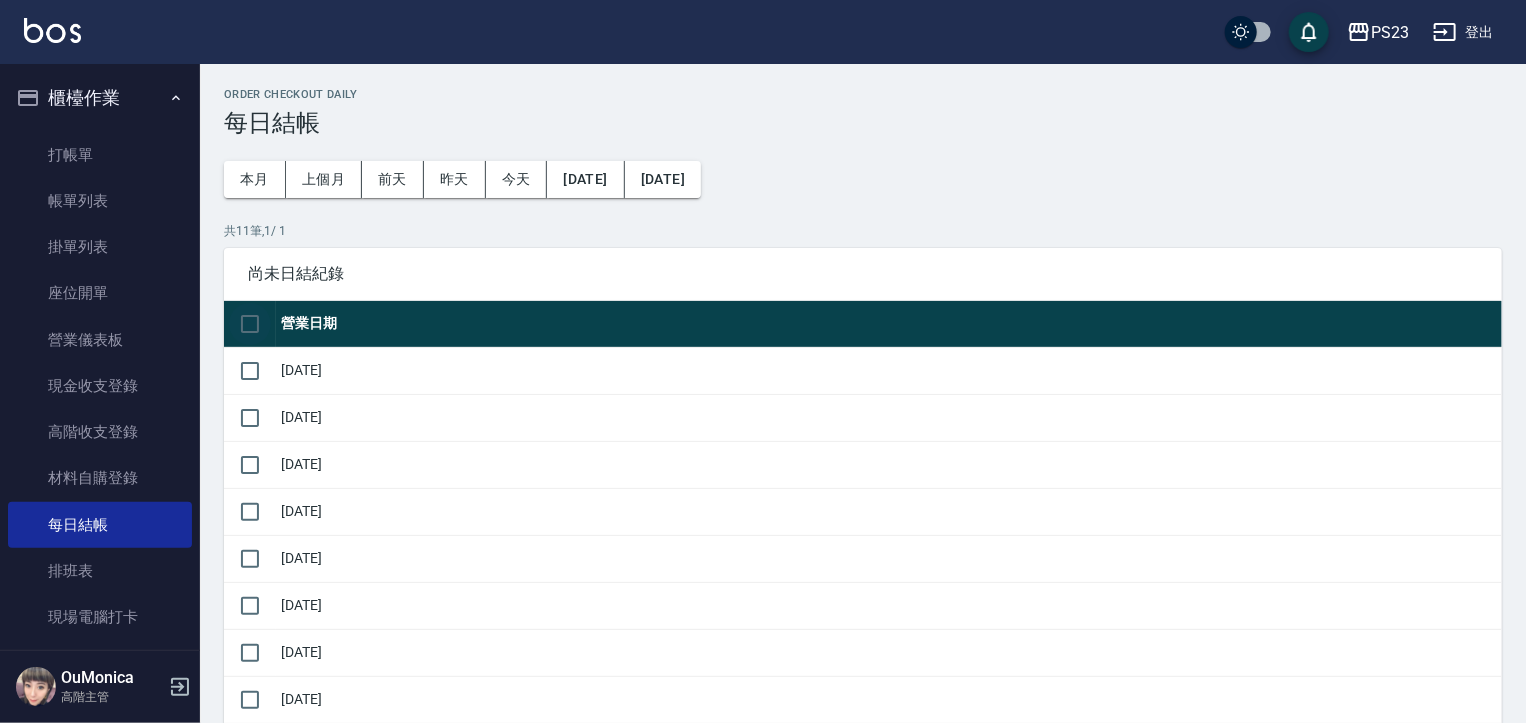 click at bounding box center (250, 324) 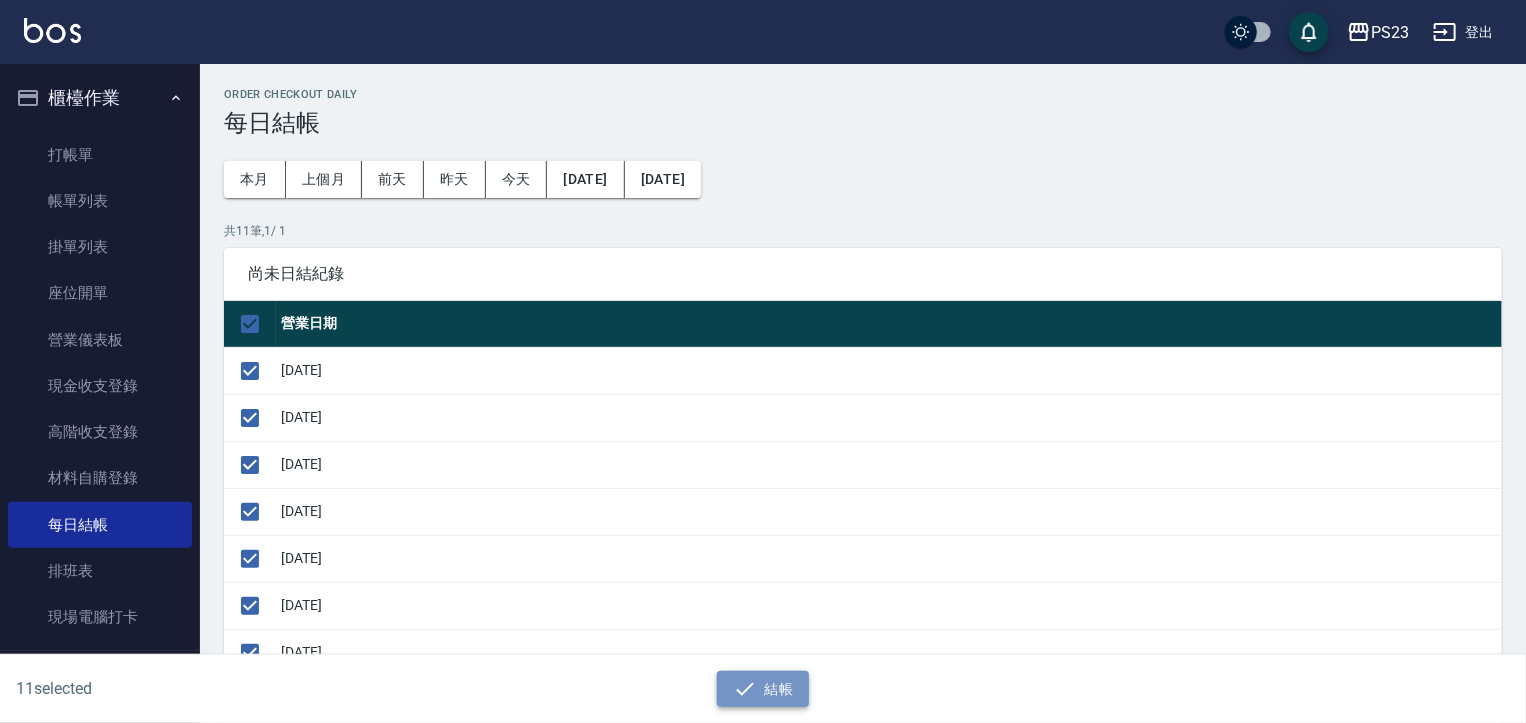 click on "結帳" at bounding box center (763, 689) 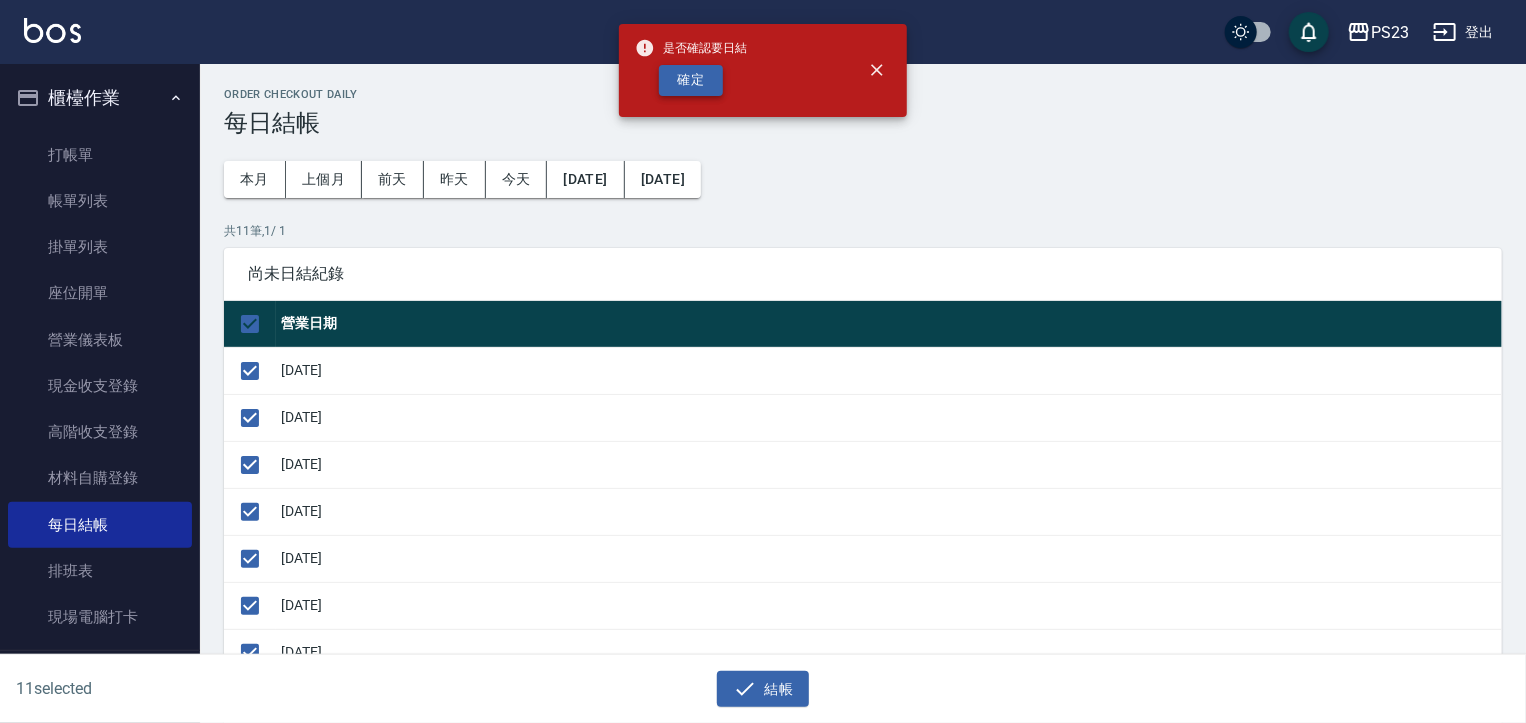 click on "確定" at bounding box center (691, 80) 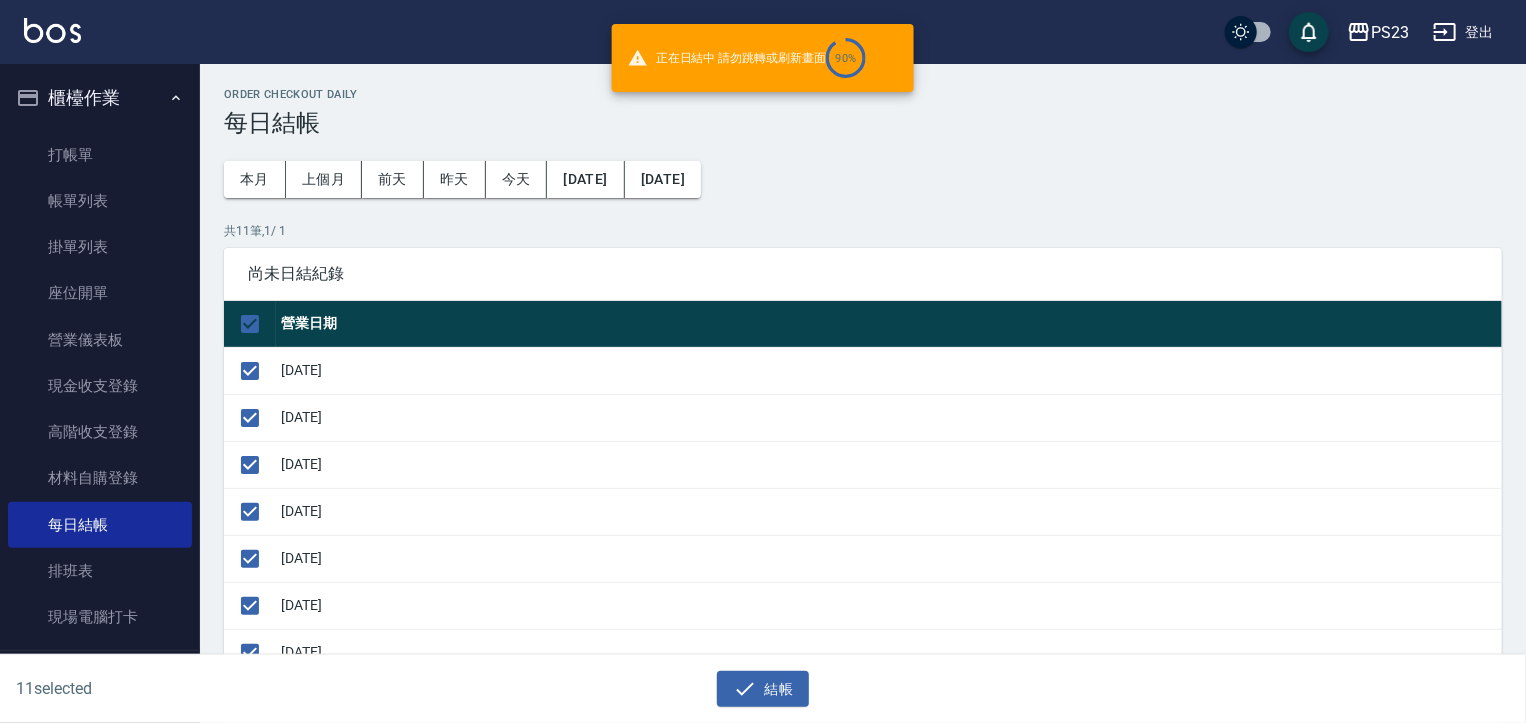 checkbox on "false" 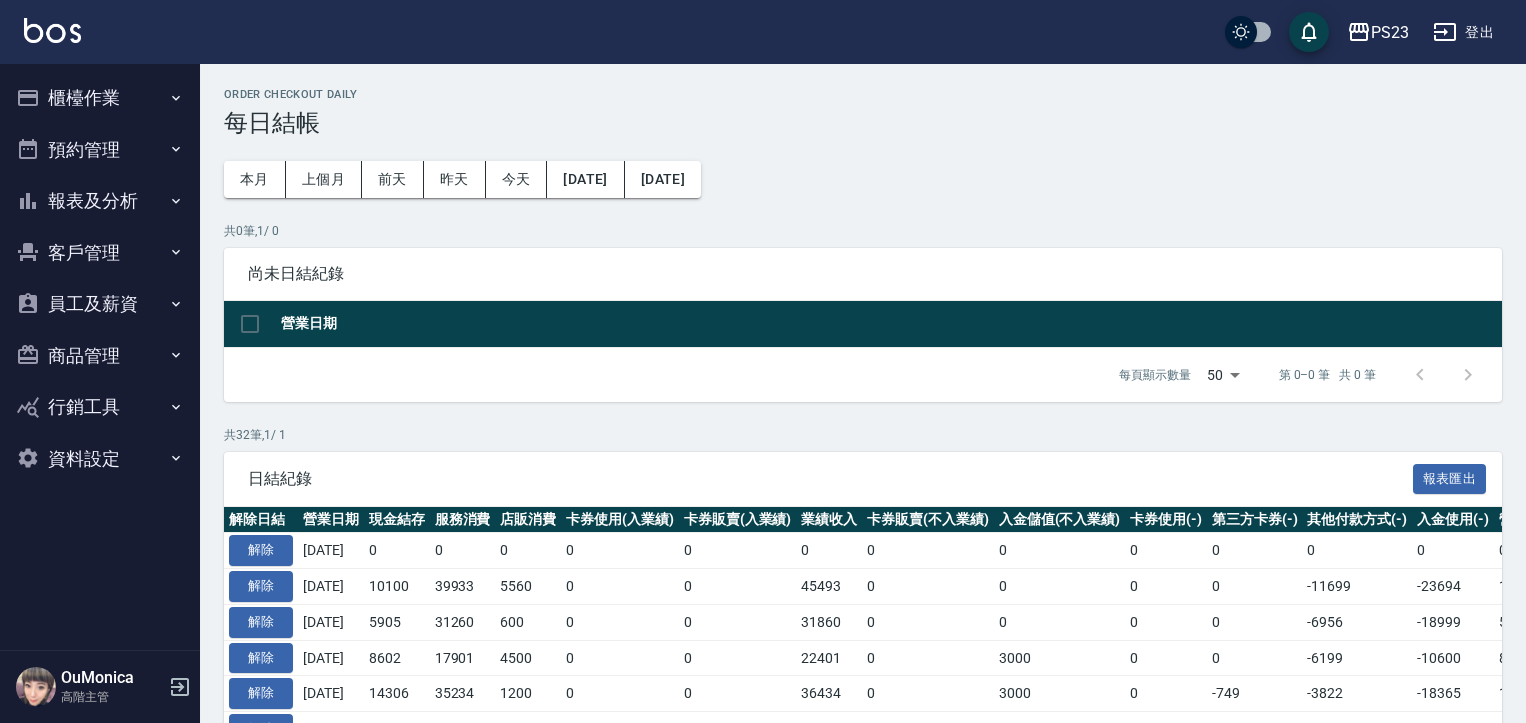scroll, scrollTop: 0, scrollLeft: 0, axis: both 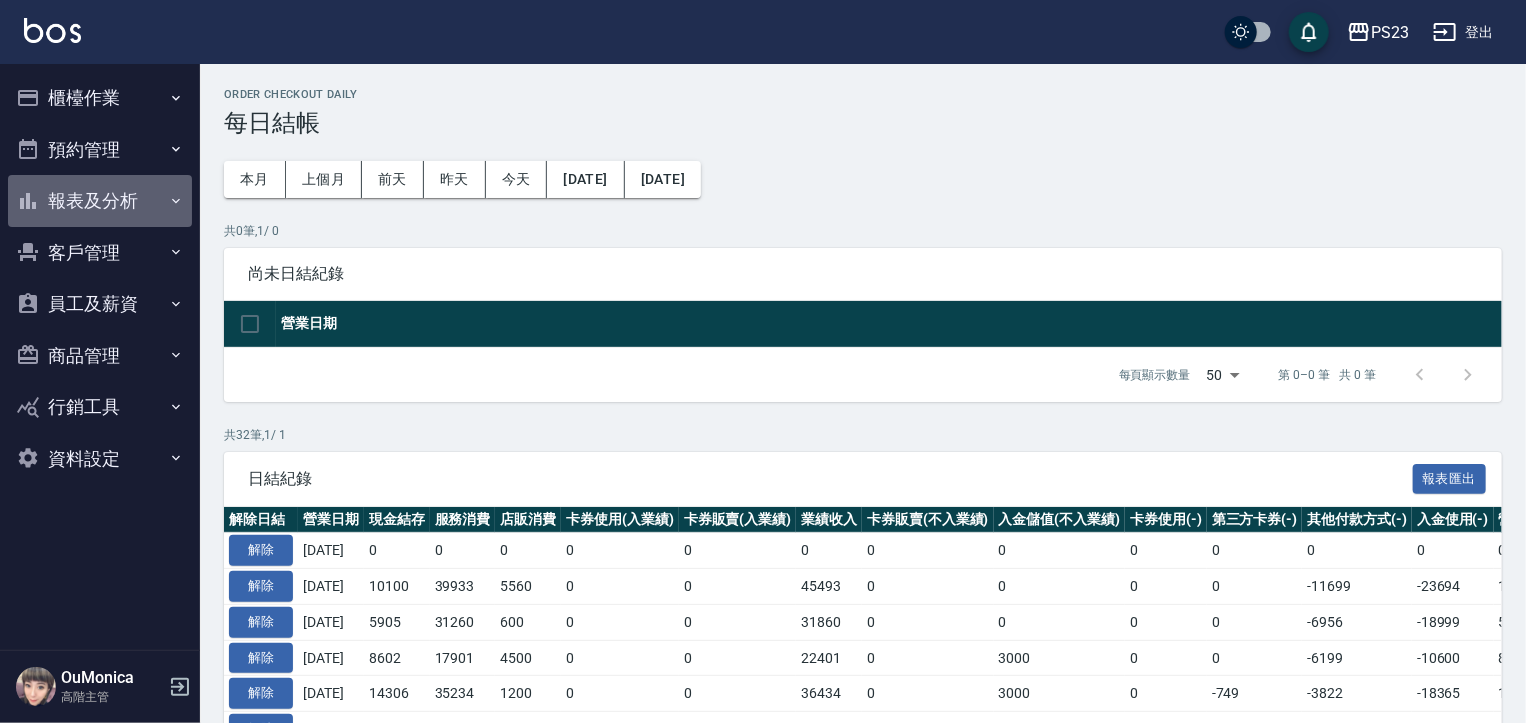 click on "報表及分析" at bounding box center (100, 201) 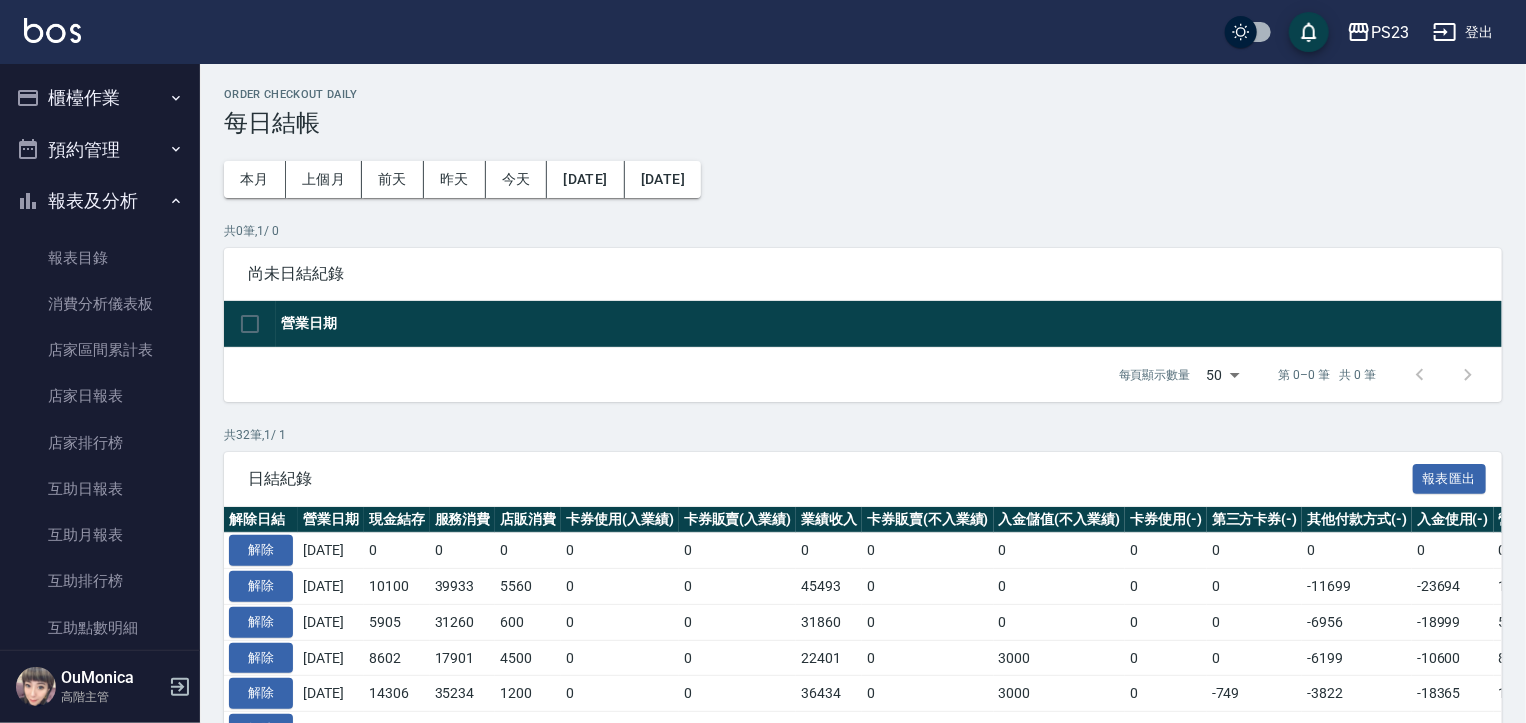 drag, startPoint x: 200, startPoint y: 152, endPoint x: 192, endPoint y: 182, distance: 31.04835 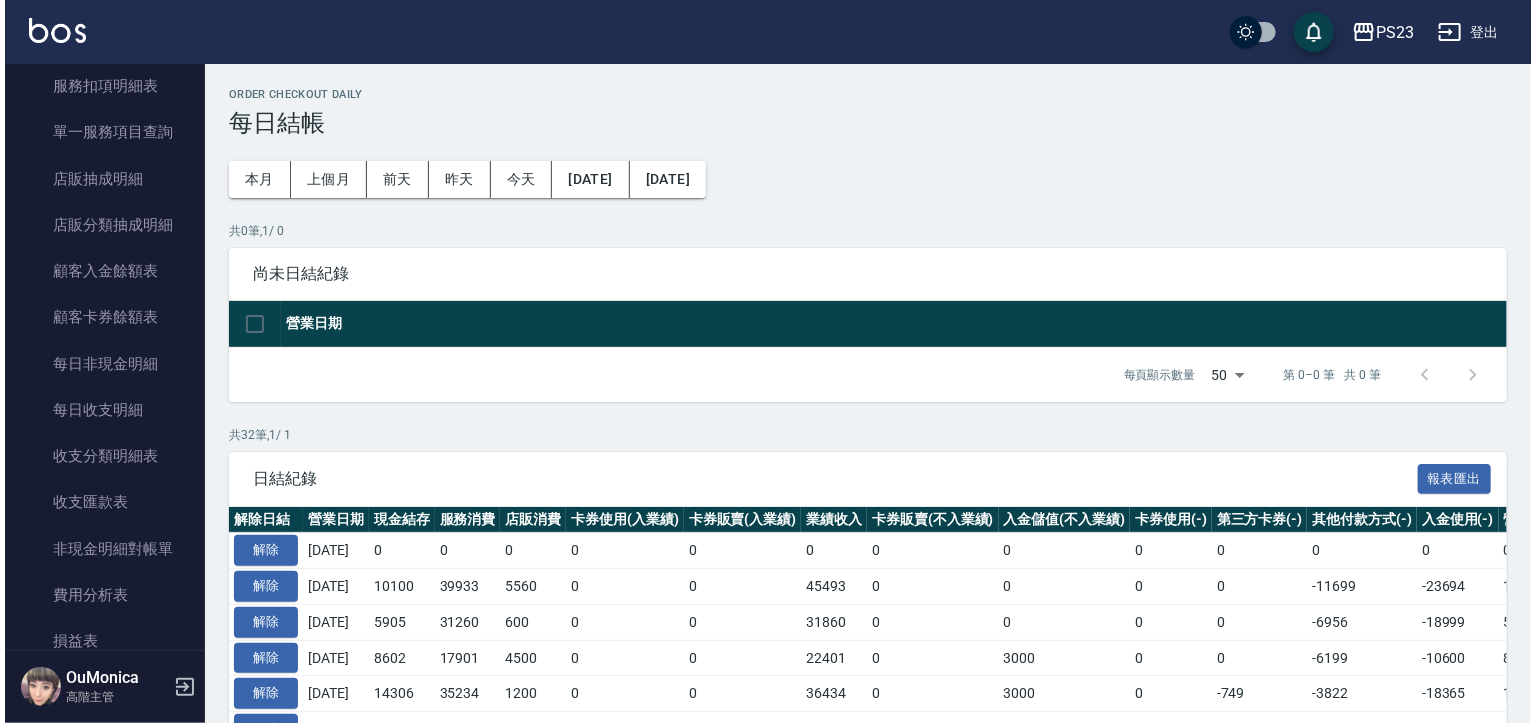 scroll, scrollTop: 1408, scrollLeft: 0, axis: vertical 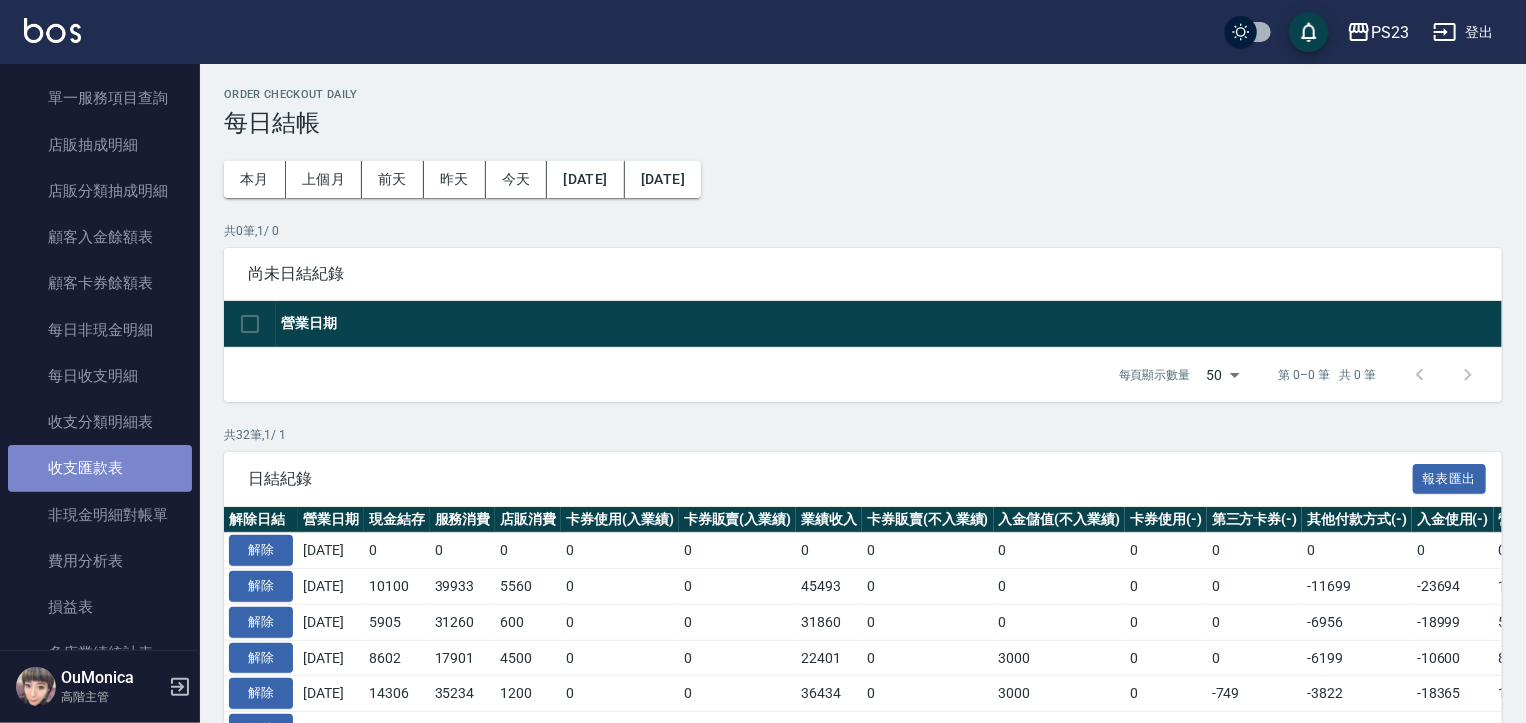 click on "收支匯款表" at bounding box center (100, 468) 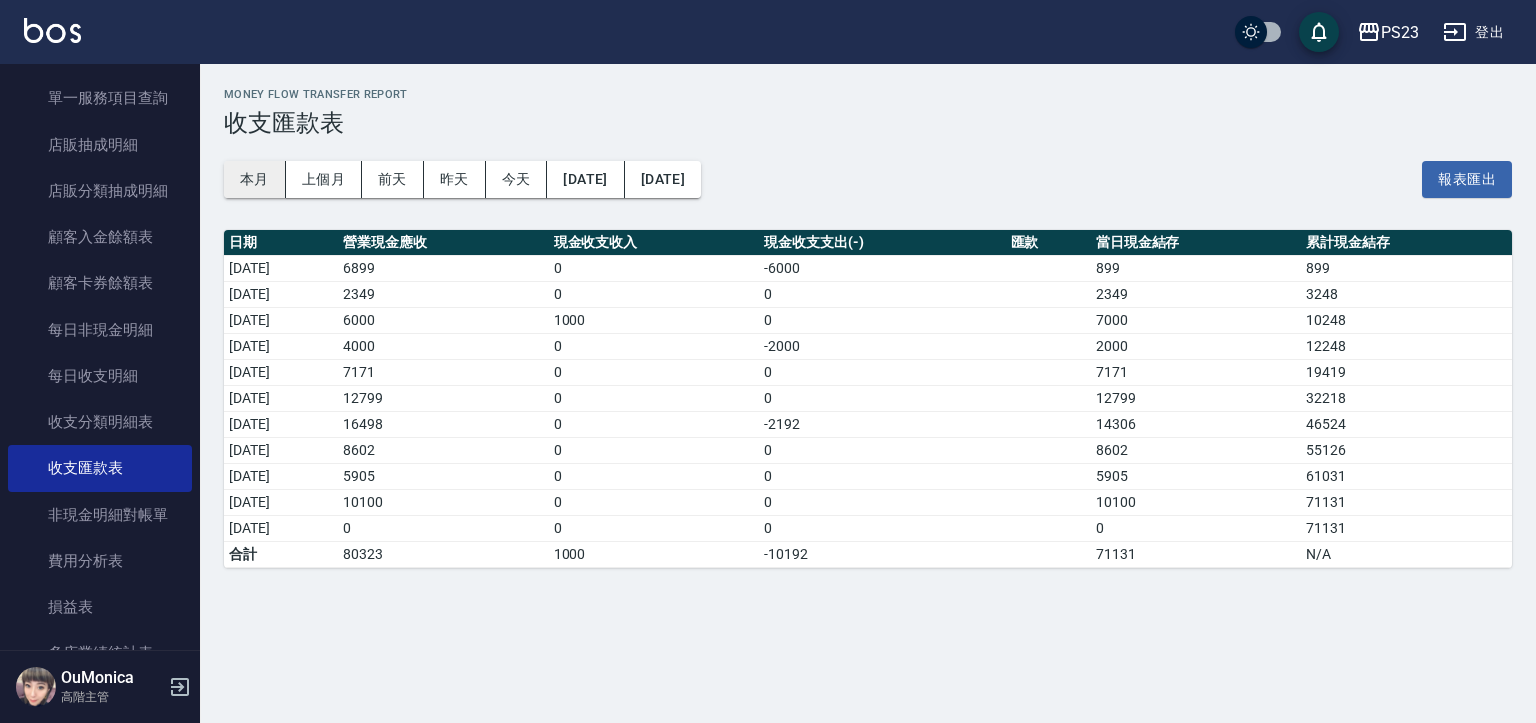 click on "本月" at bounding box center [255, 179] 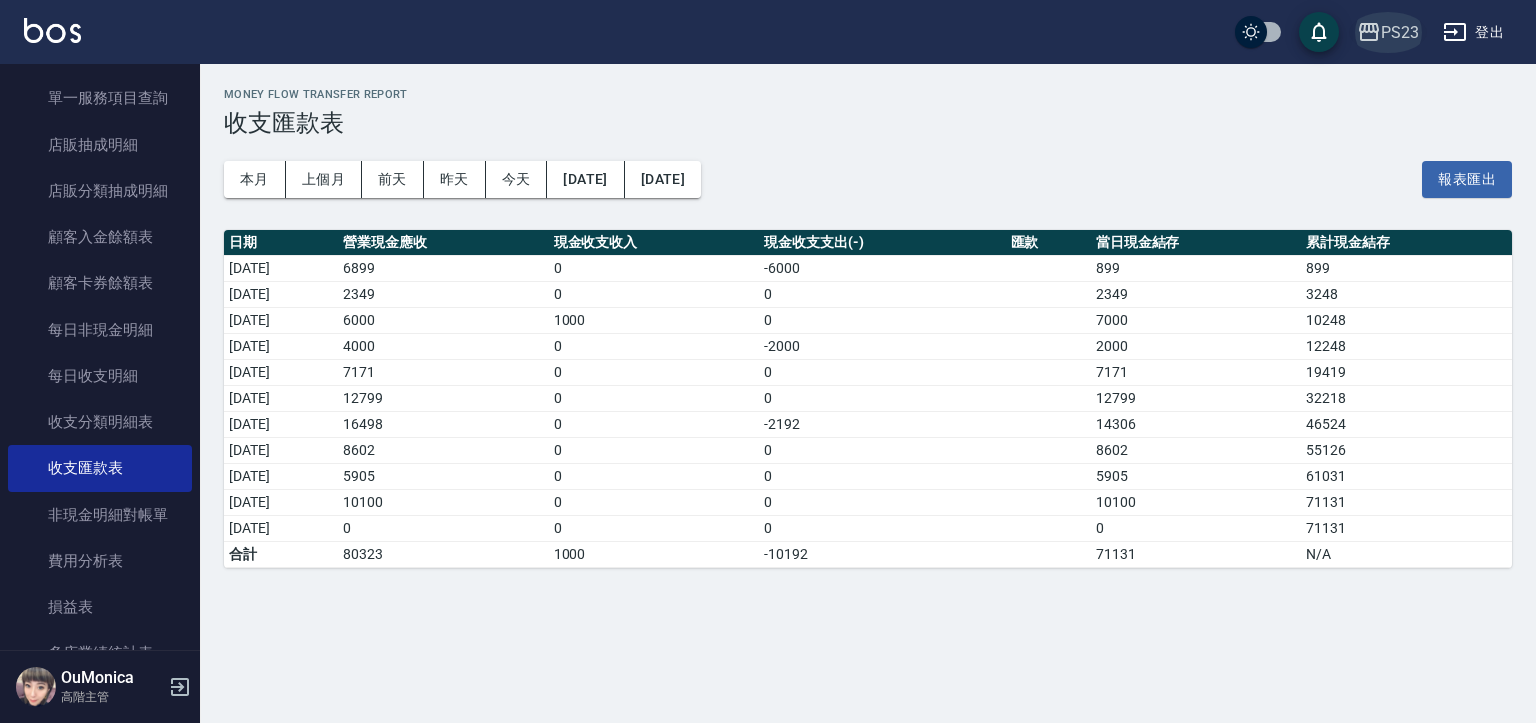 click 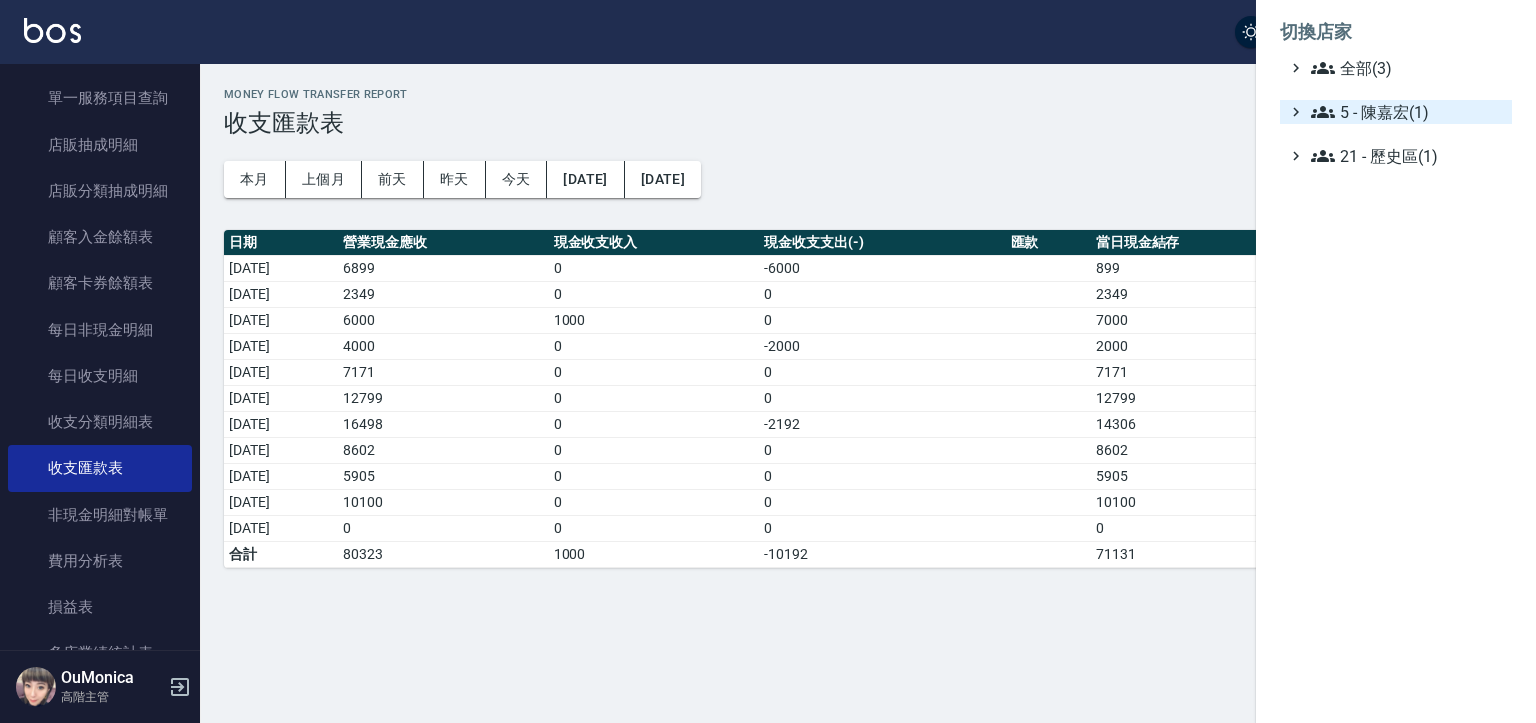 click on "5 - 陳嘉宏(1)" at bounding box center [1407, 112] 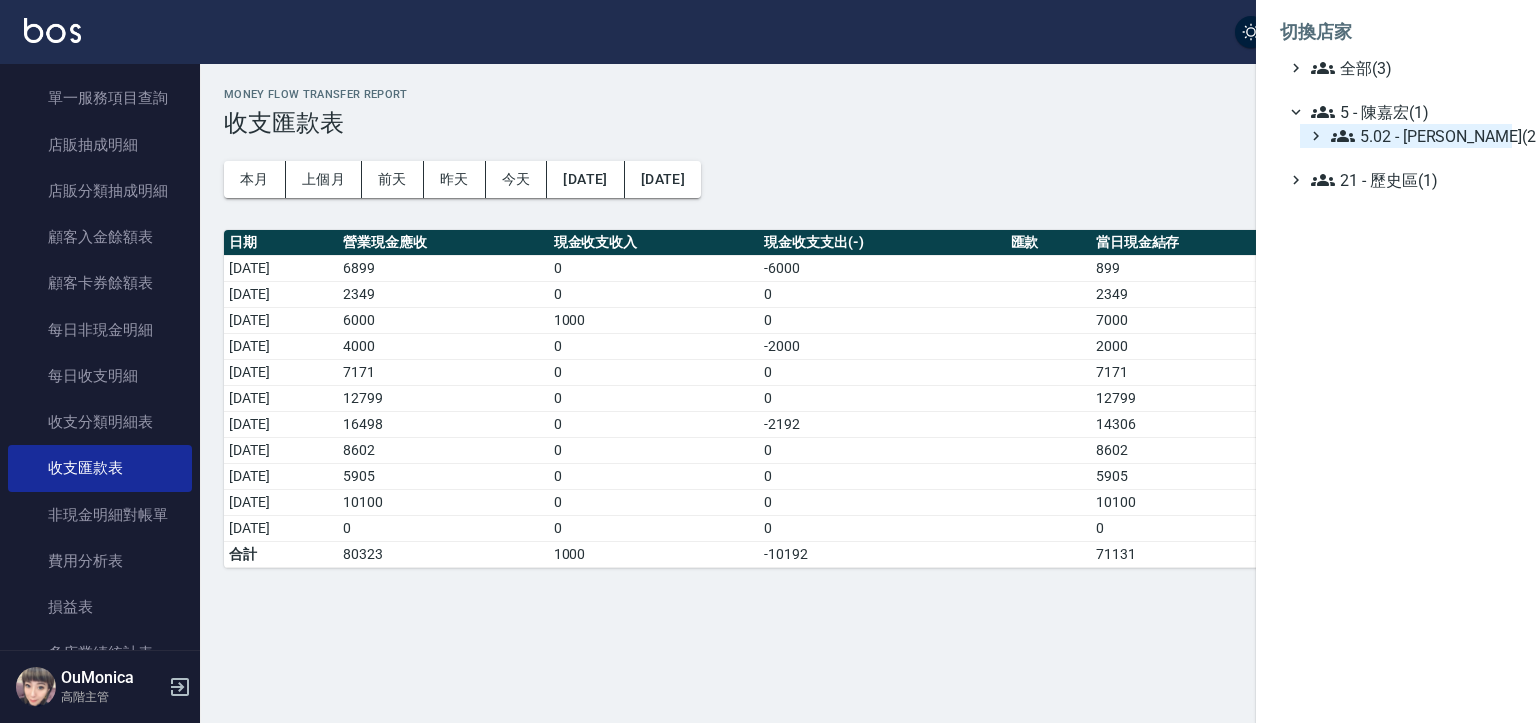 click on "5.02 - 歐芷辰(2)" at bounding box center (1417, 136) 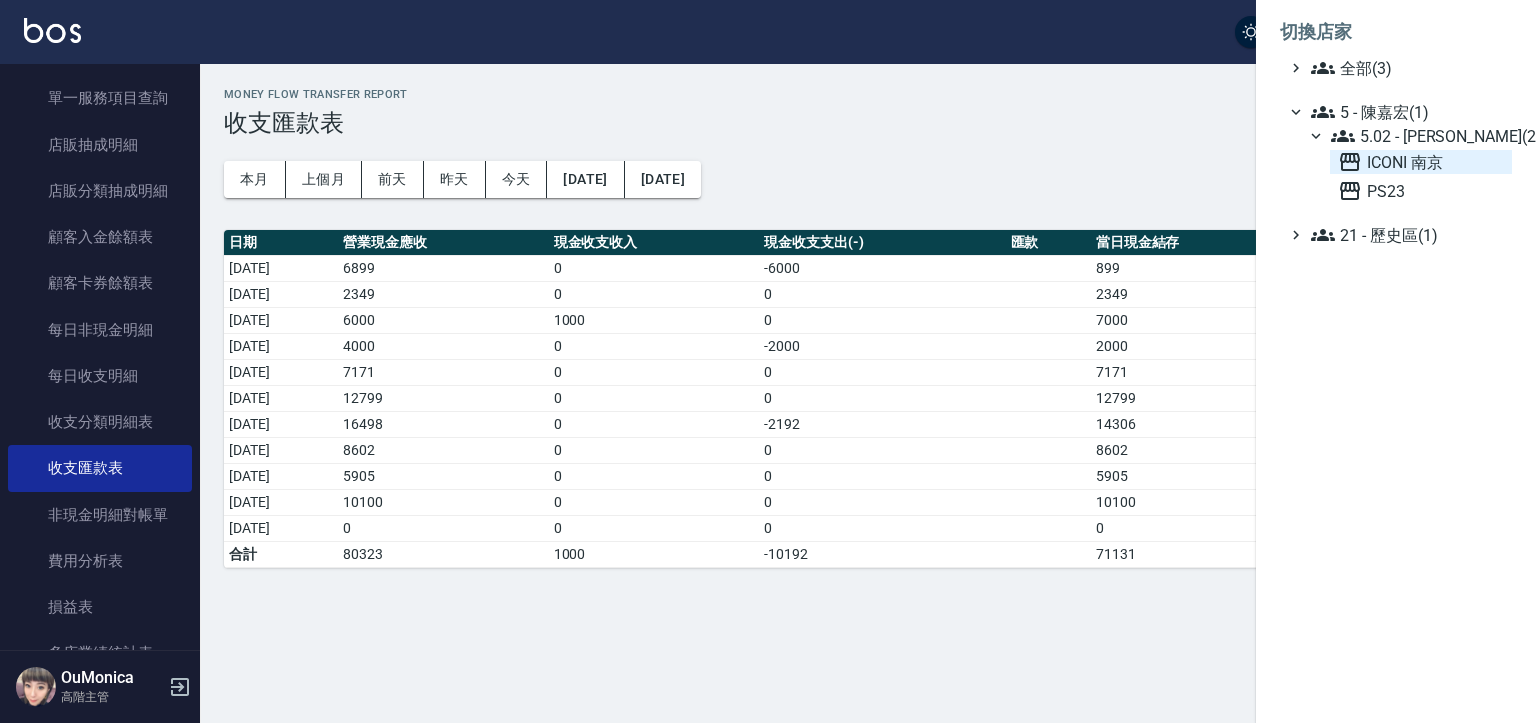 click on "ICONI 南京" at bounding box center (1421, 162) 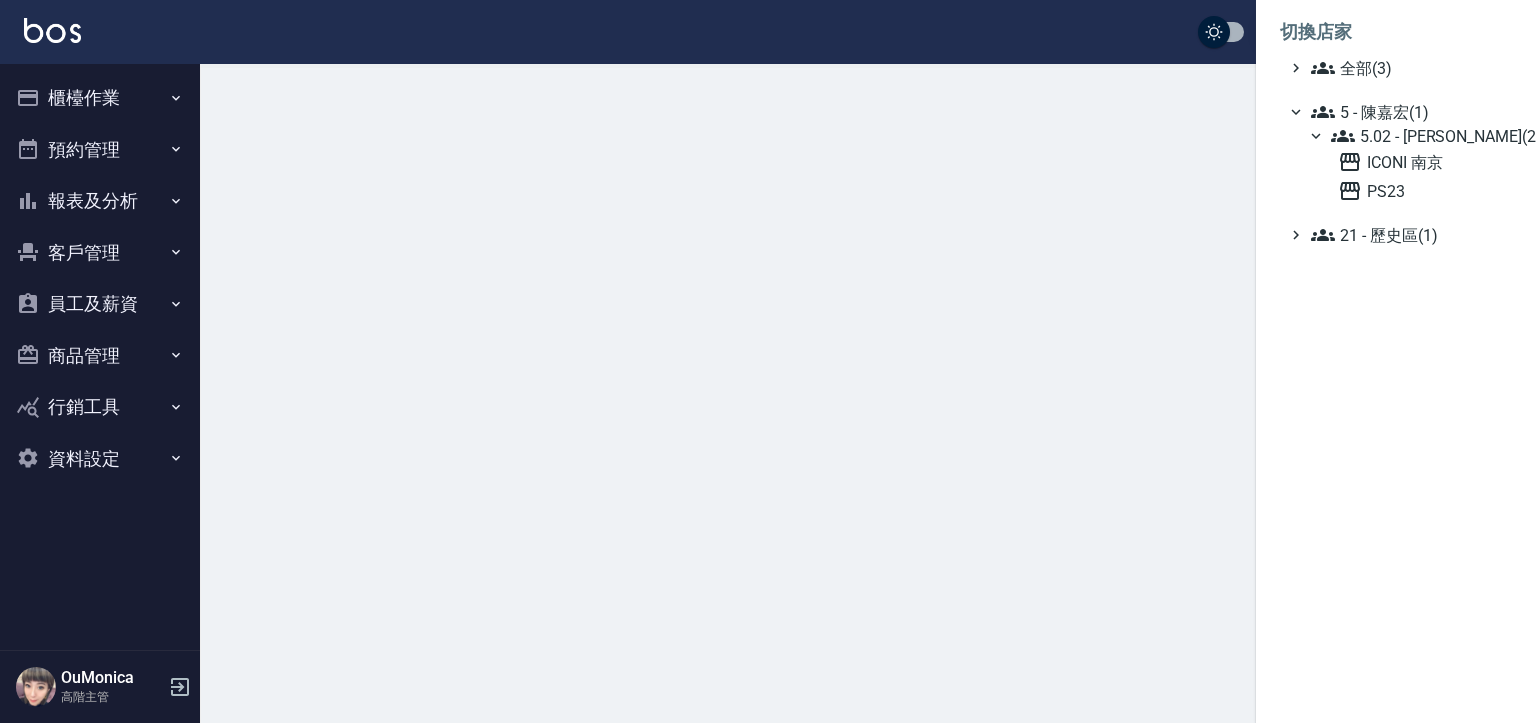 scroll, scrollTop: 0, scrollLeft: 0, axis: both 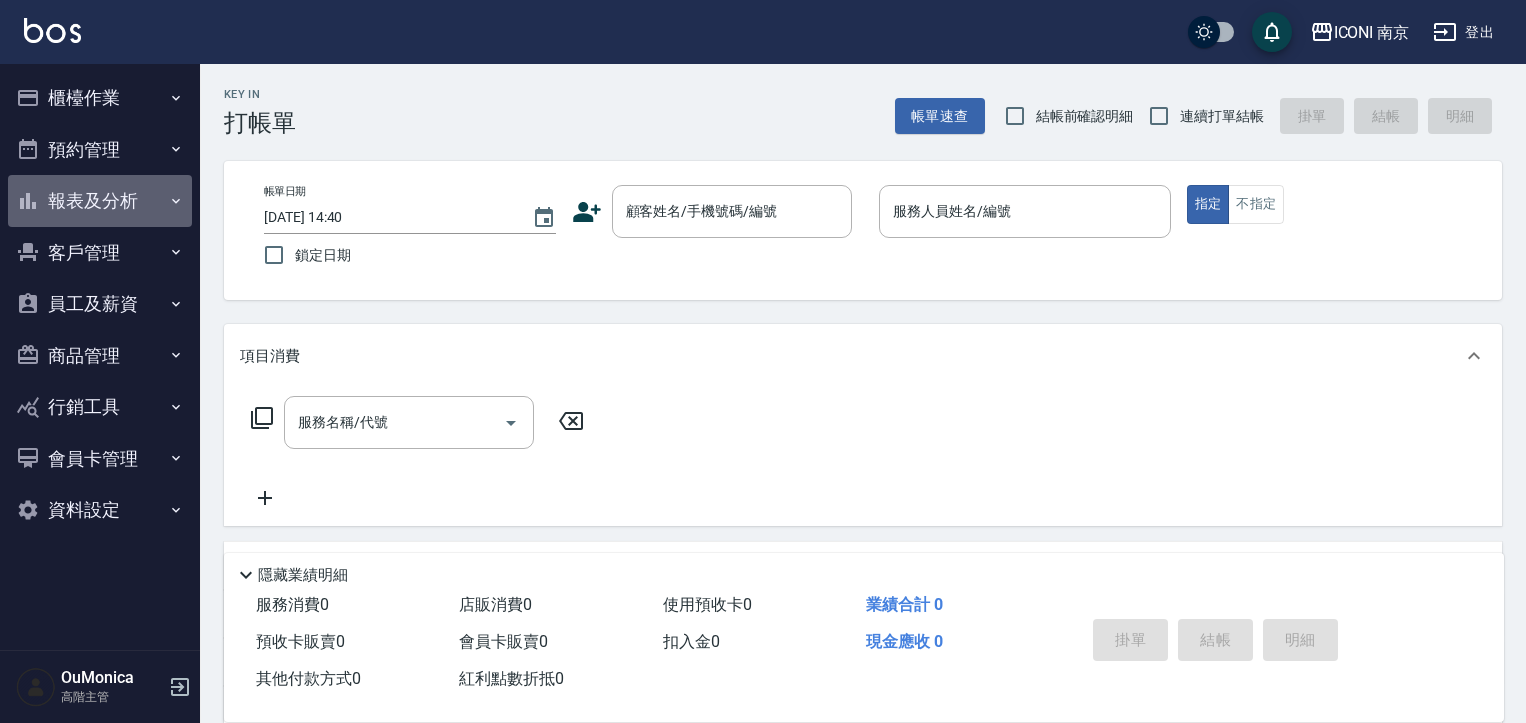 click on "報表及分析" at bounding box center (100, 201) 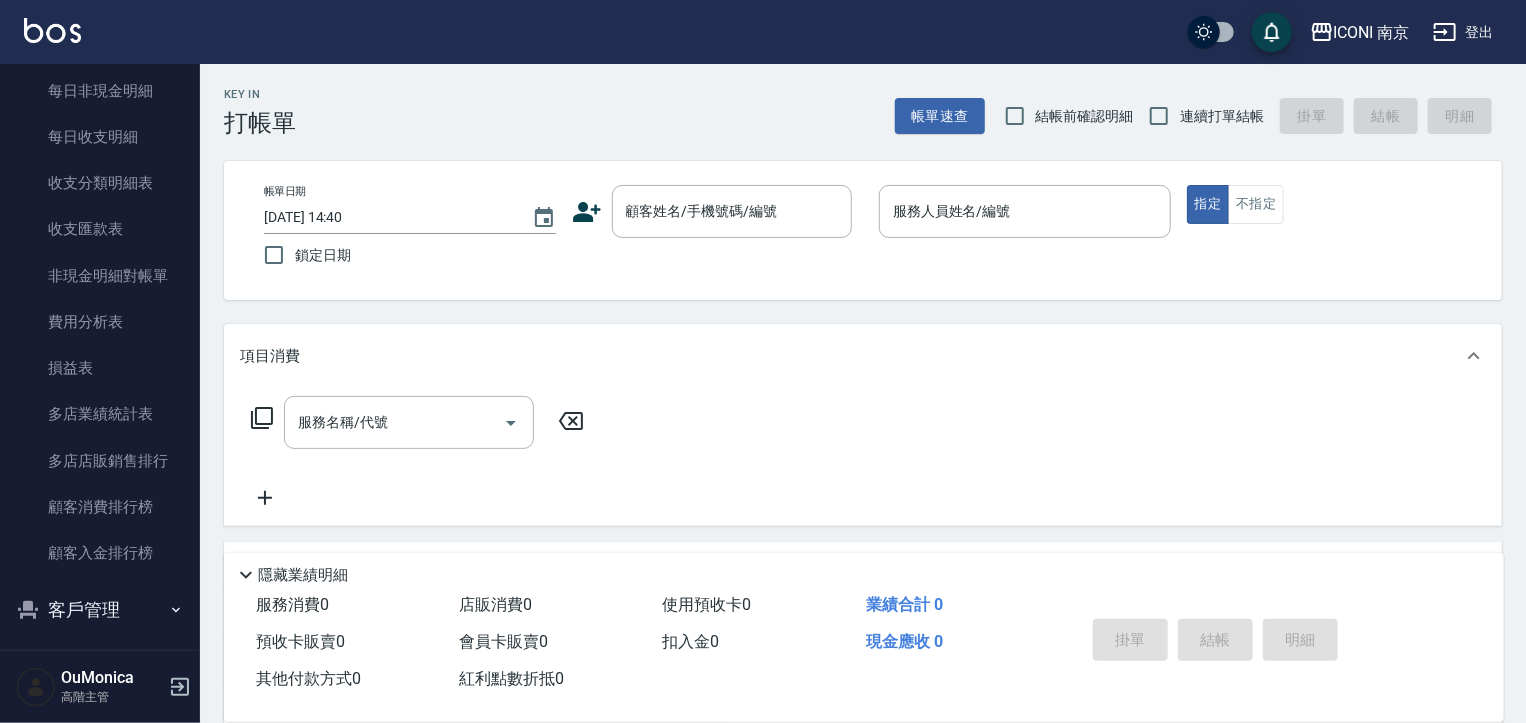 scroll, scrollTop: 1647, scrollLeft: 0, axis: vertical 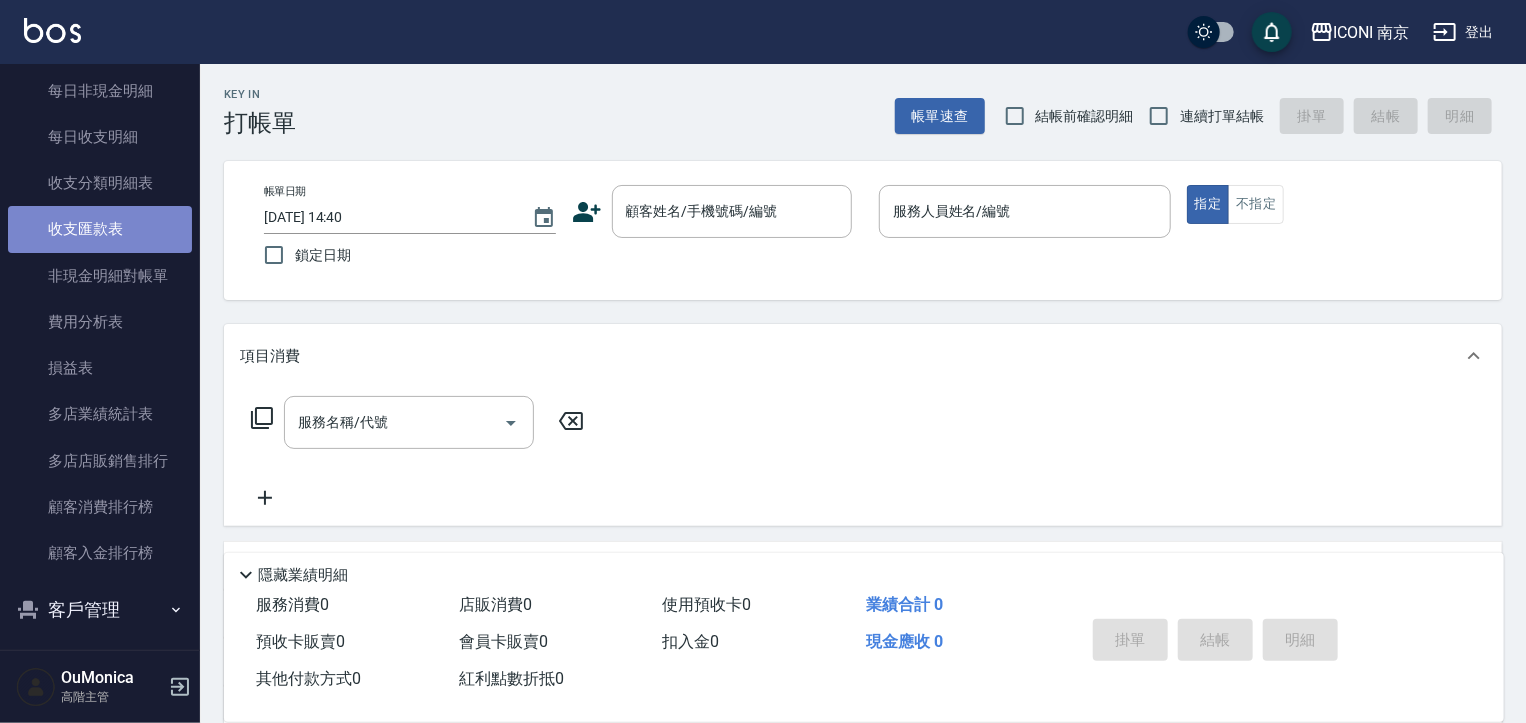 click on "收支匯款表" at bounding box center [100, 229] 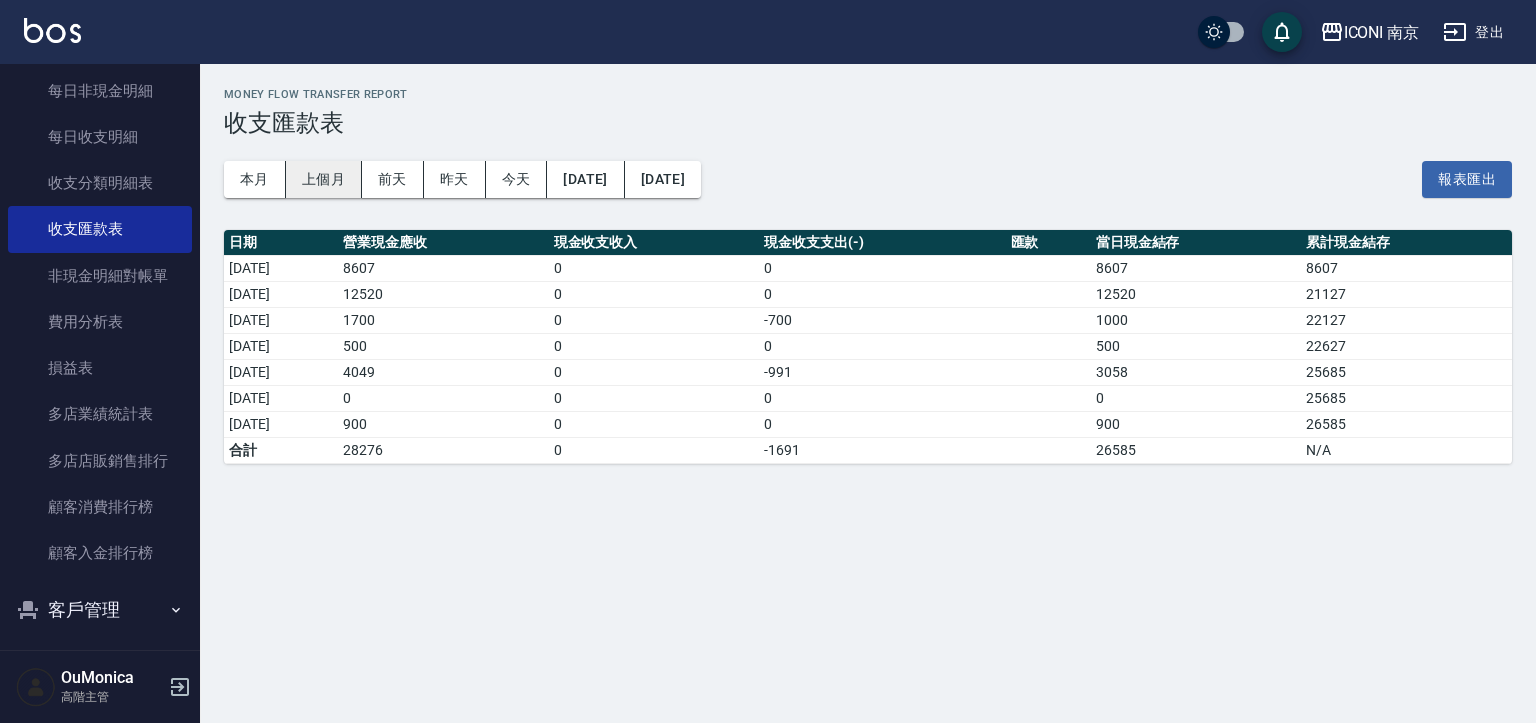 click on "上個月" at bounding box center [324, 179] 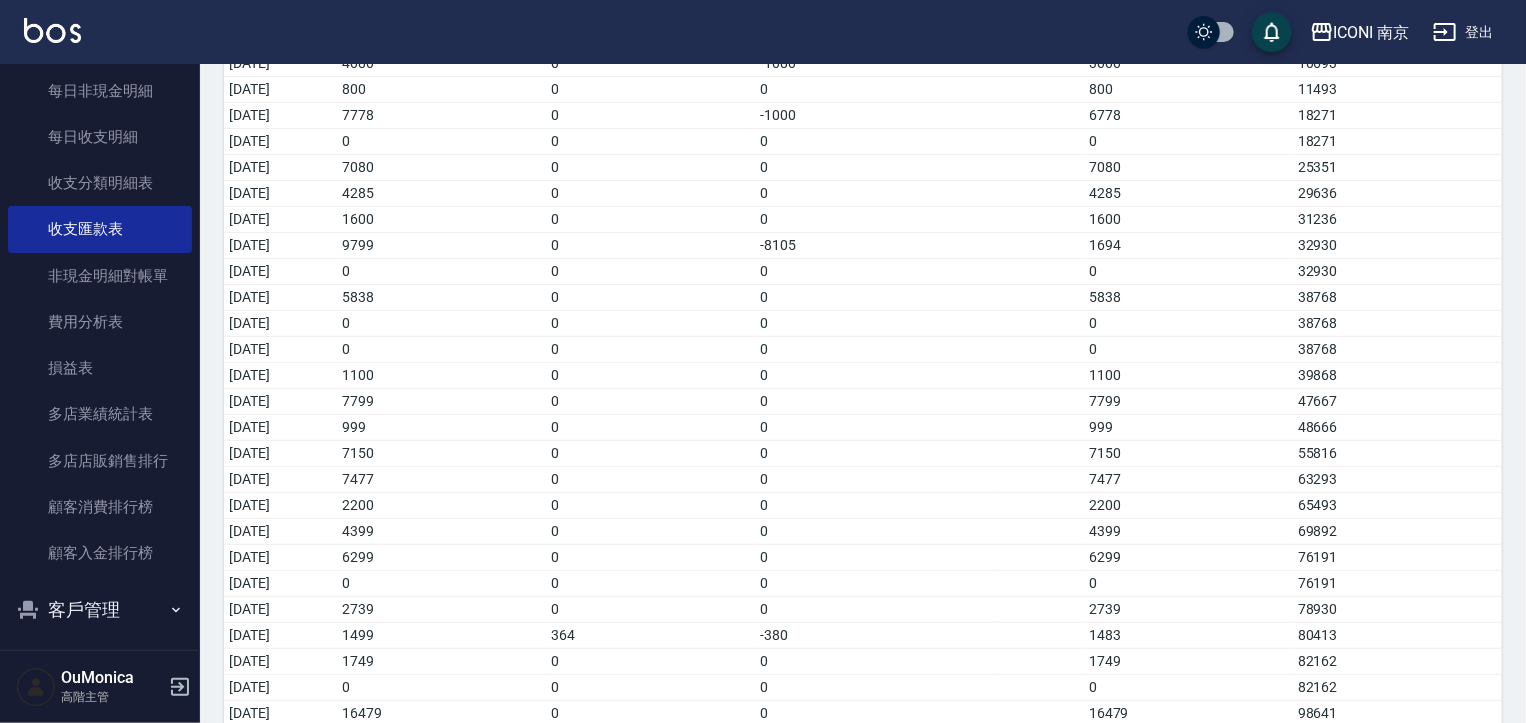 scroll, scrollTop: 312, scrollLeft: 0, axis: vertical 